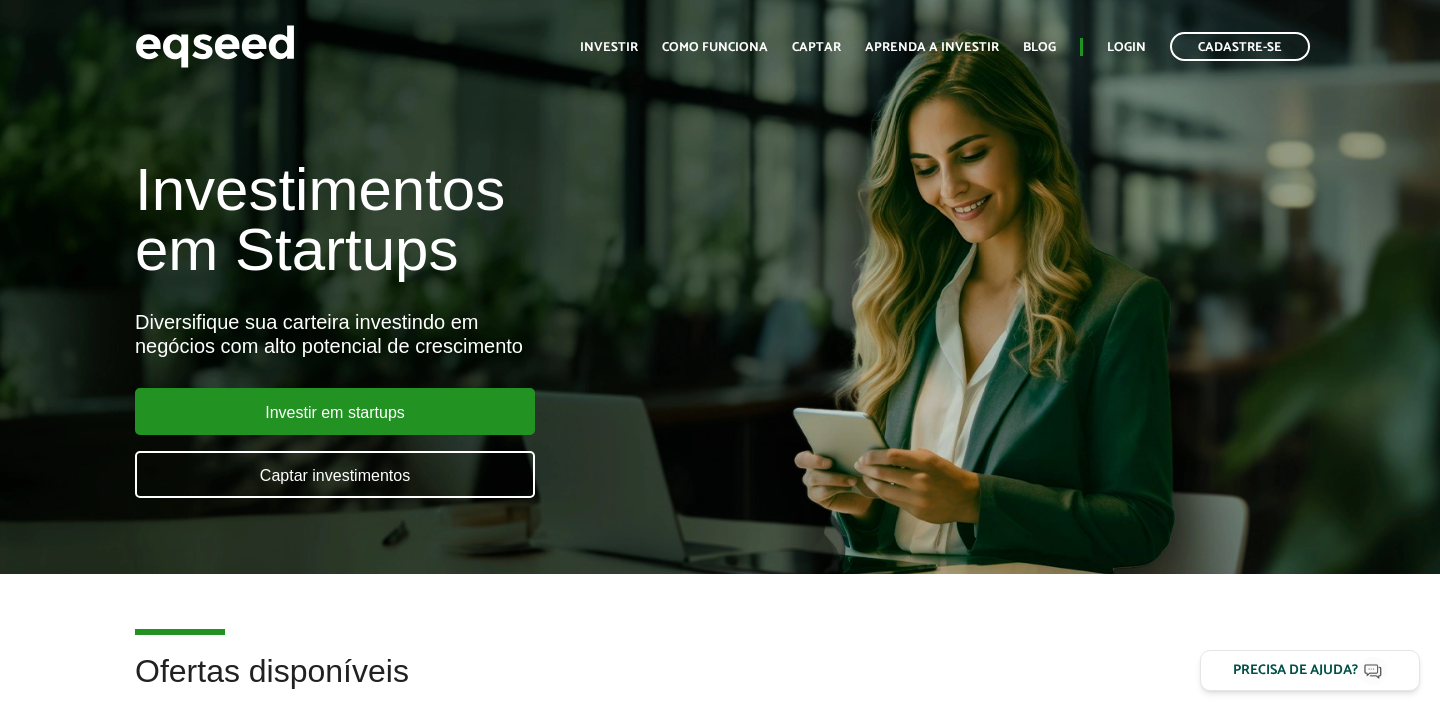 scroll, scrollTop: 0, scrollLeft: 0, axis: both 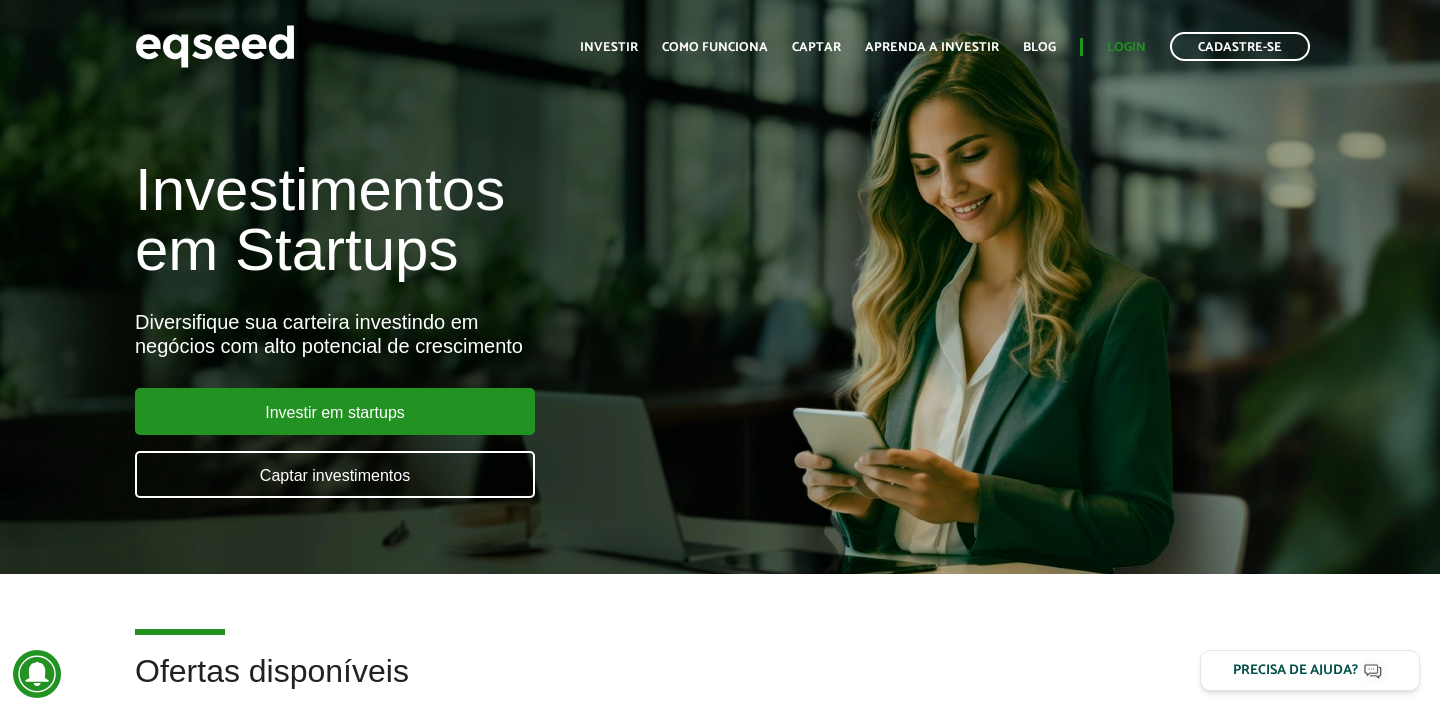 click on "Login" at bounding box center (1126, 47) 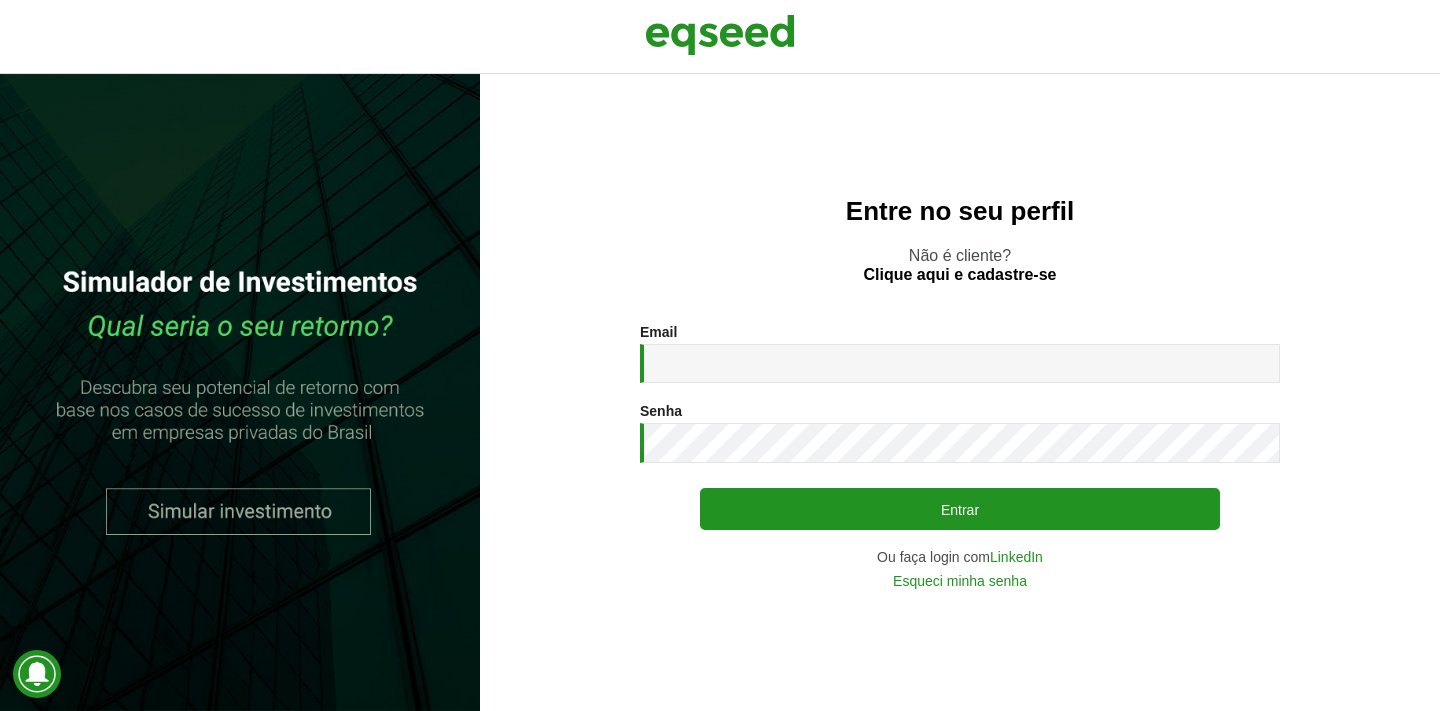 scroll, scrollTop: 0, scrollLeft: 0, axis: both 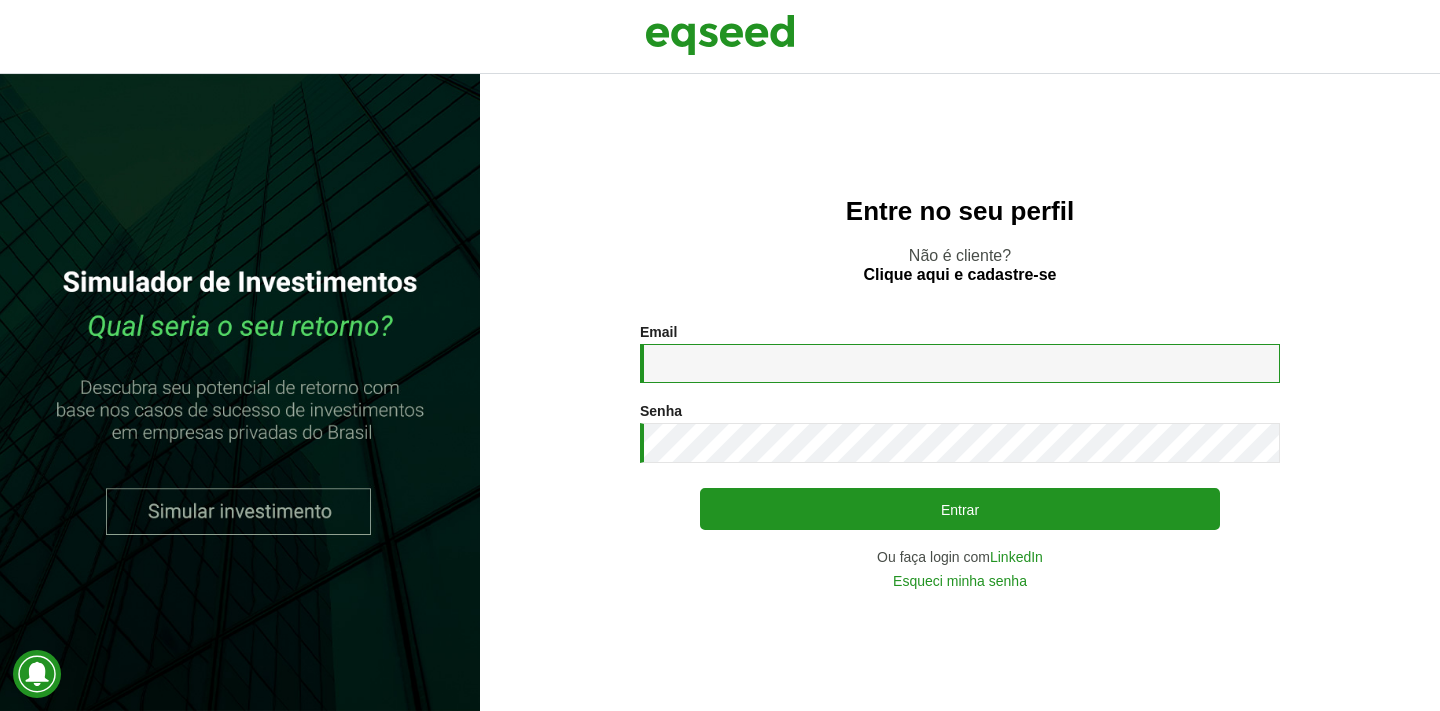 type on "**********" 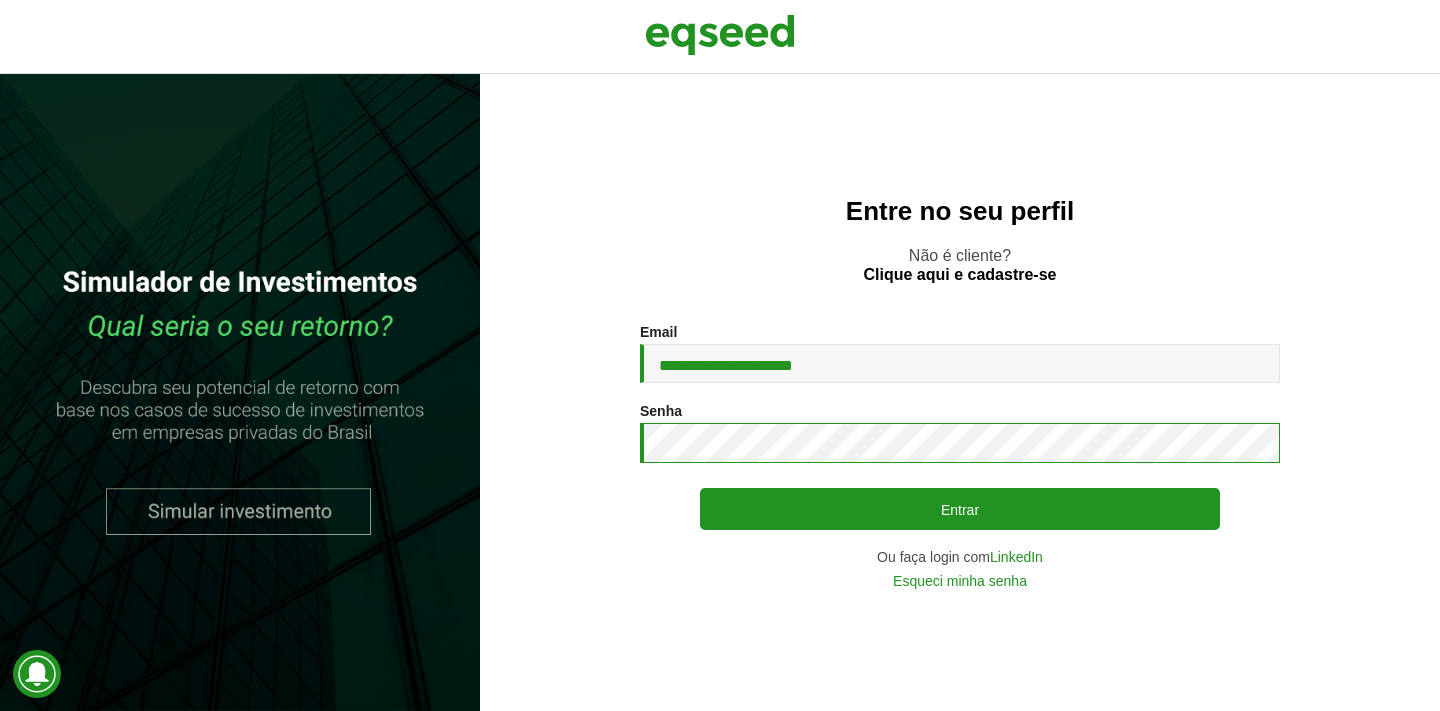 click on "Entrar" at bounding box center [960, 509] 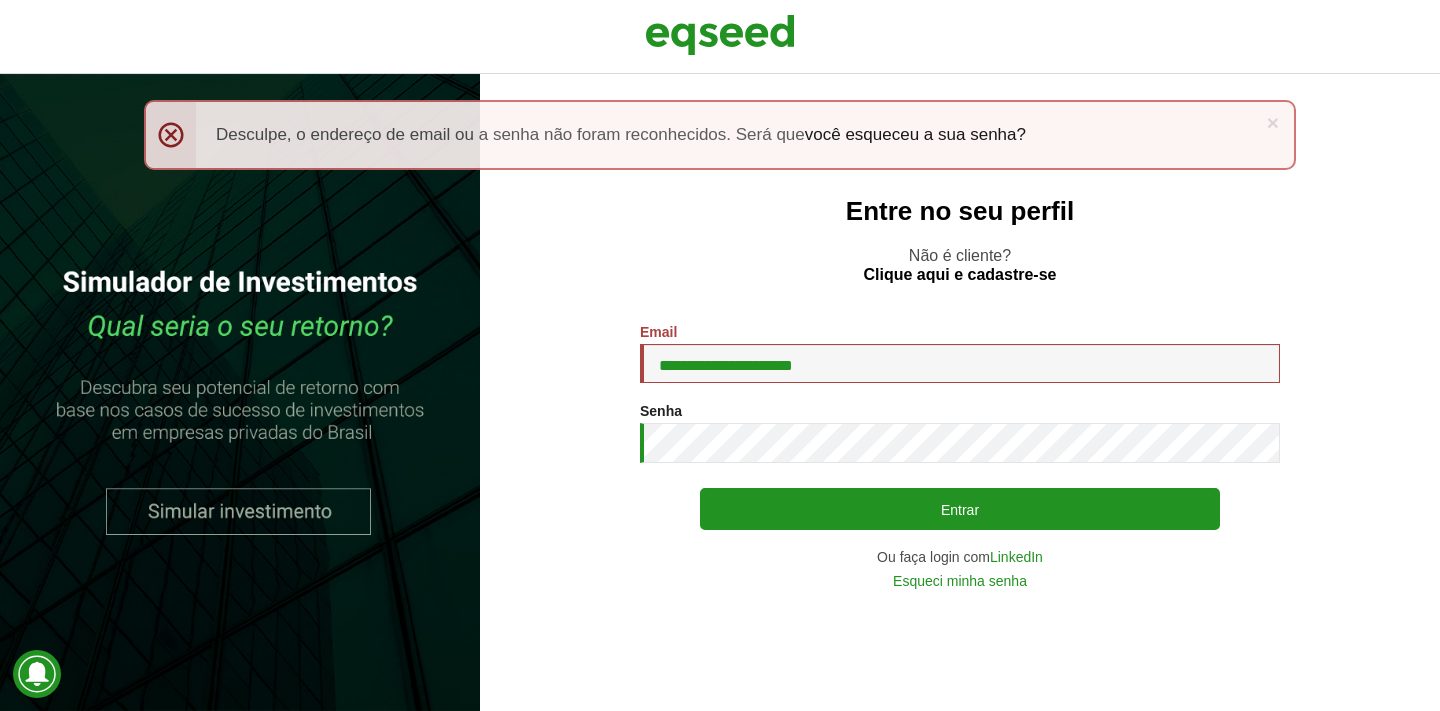 scroll, scrollTop: 0, scrollLeft: 0, axis: both 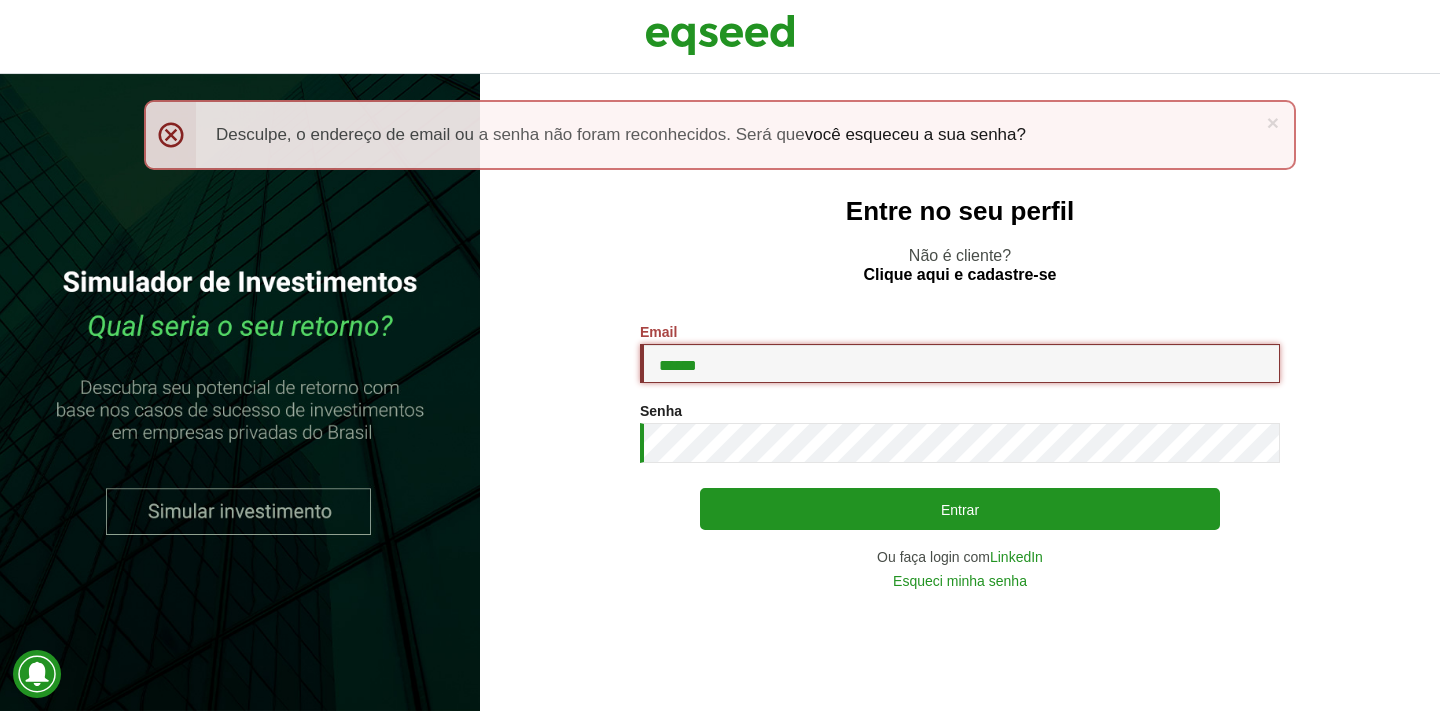 type on "**********" 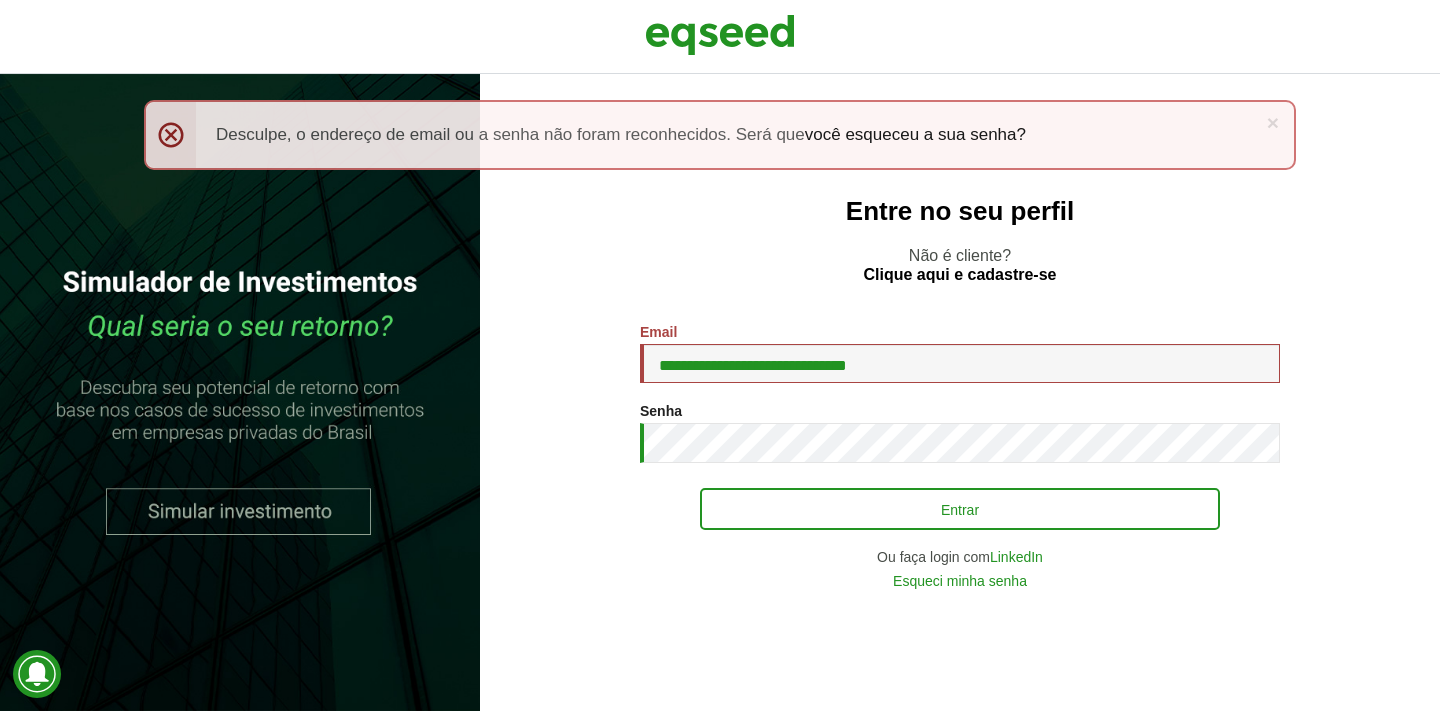 click on "Entrar" at bounding box center [960, 509] 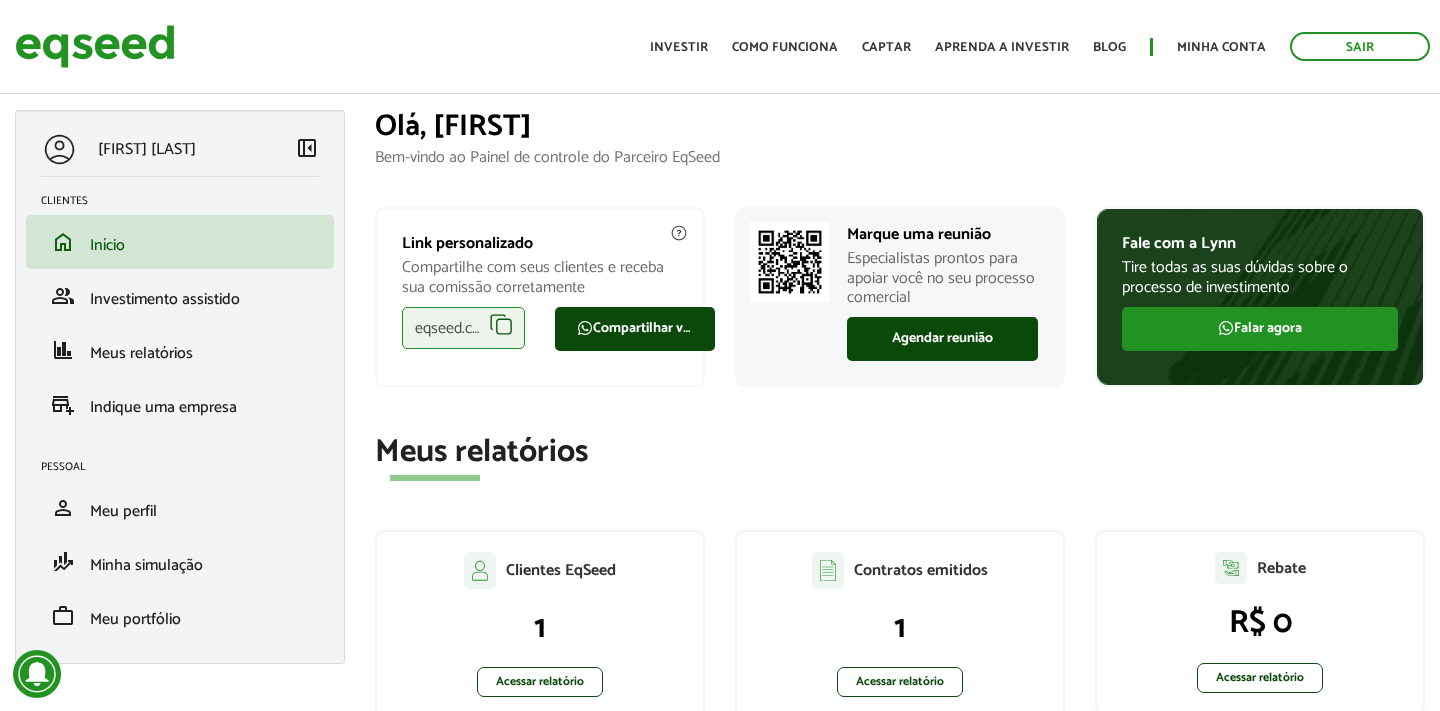 scroll, scrollTop: 0, scrollLeft: 0, axis: both 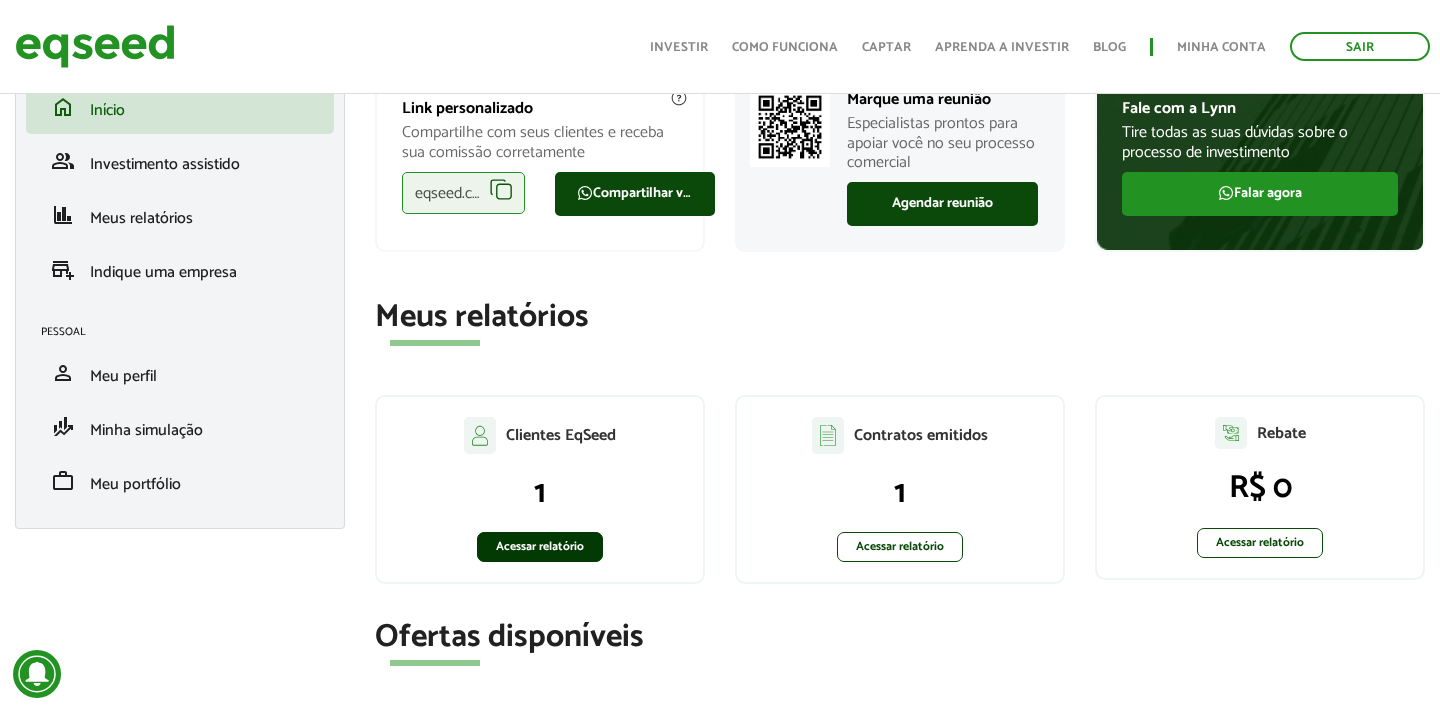 click on "Acessar relatório" at bounding box center (540, 547) 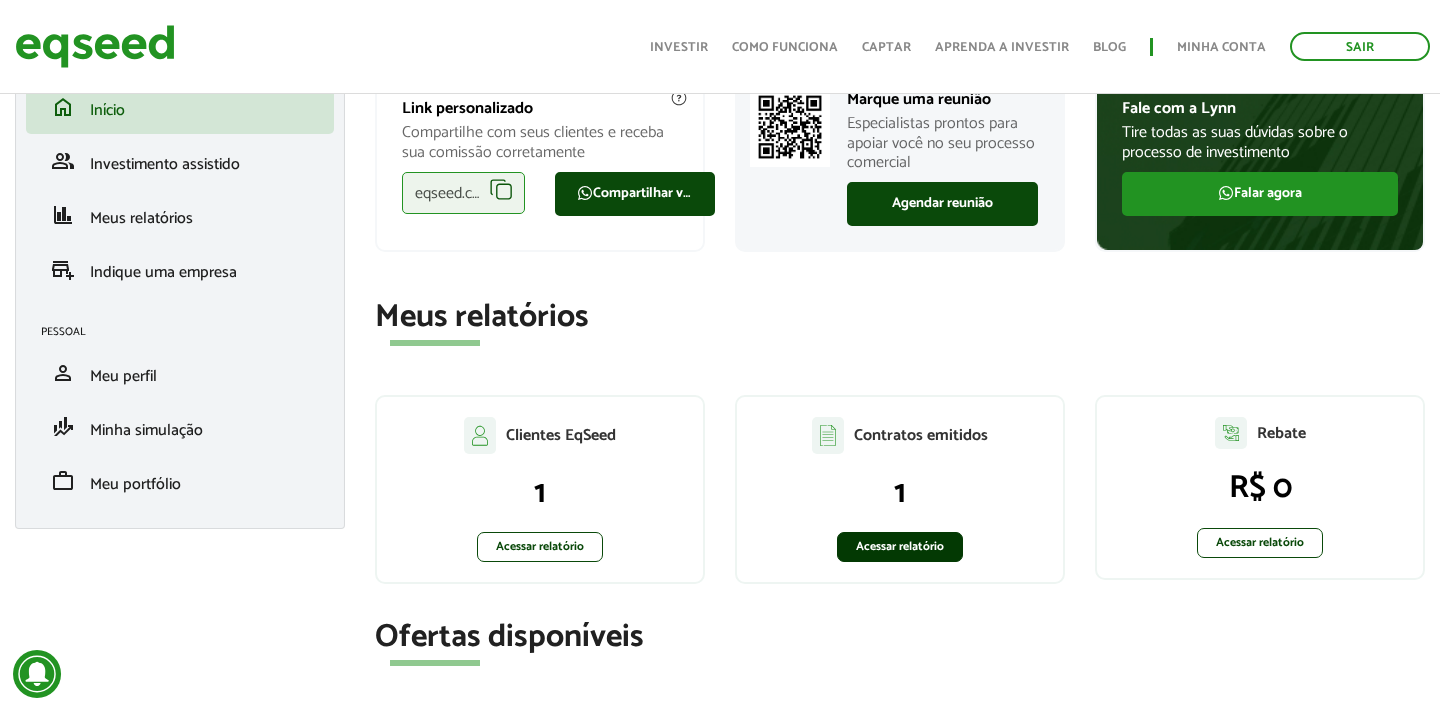 click on "Acessar relatório" at bounding box center (900, 547) 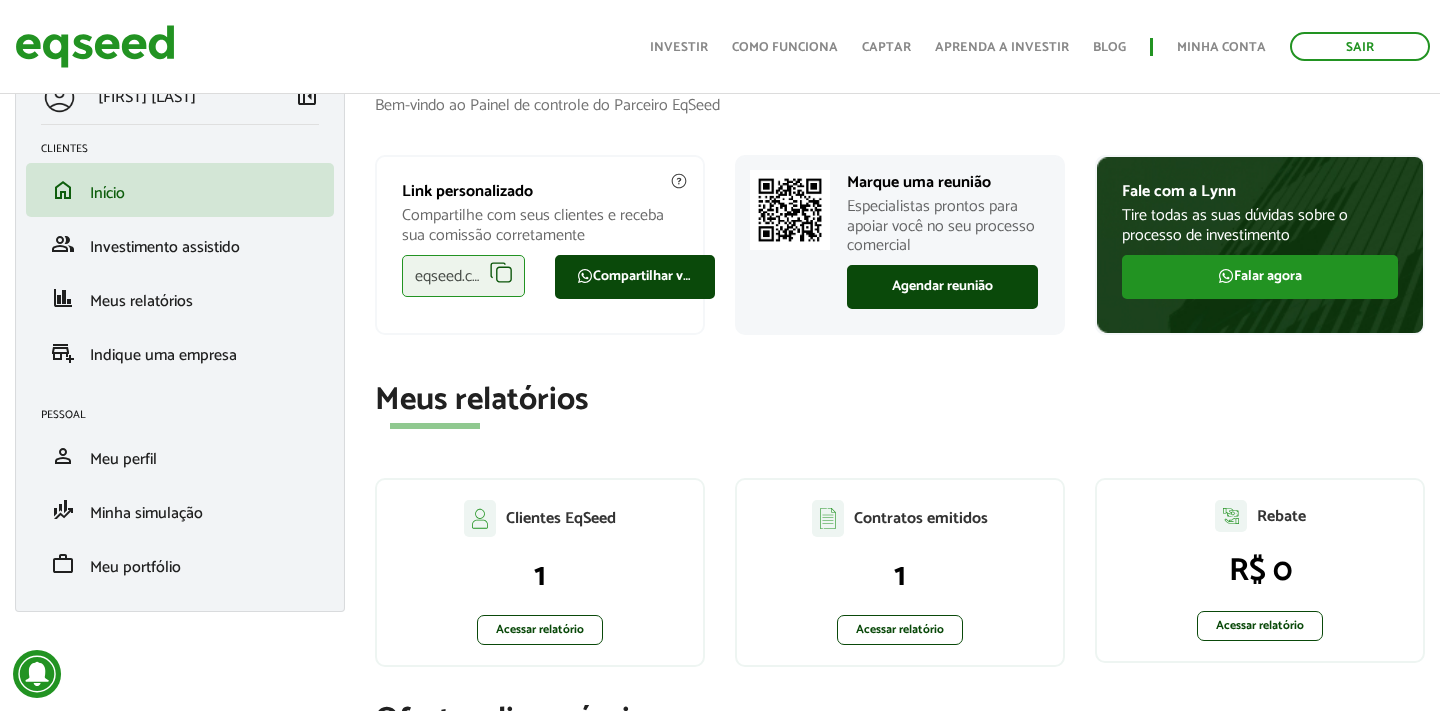 scroll, scrollTop: 59, scrollLeft: 0, axis: vertical 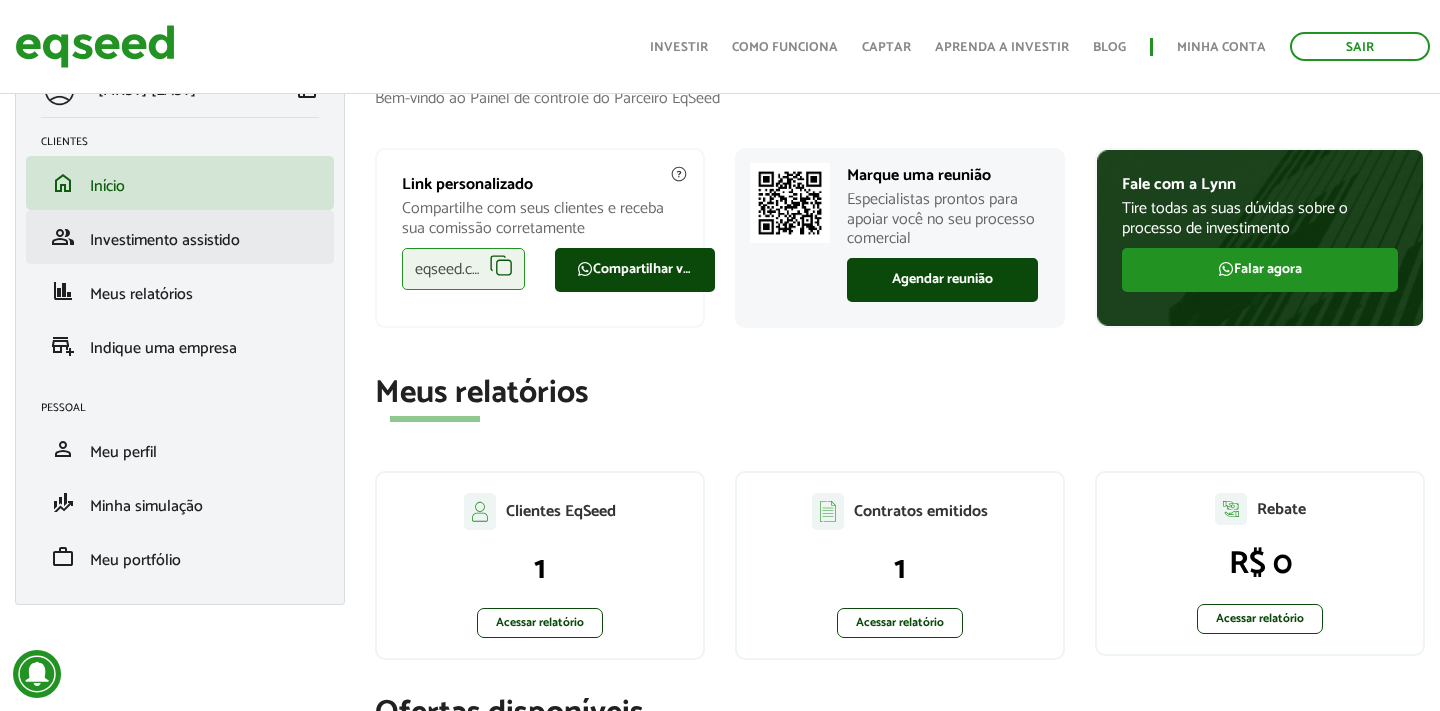 click on "Investimento assistido" at bounding box center (165, 240) 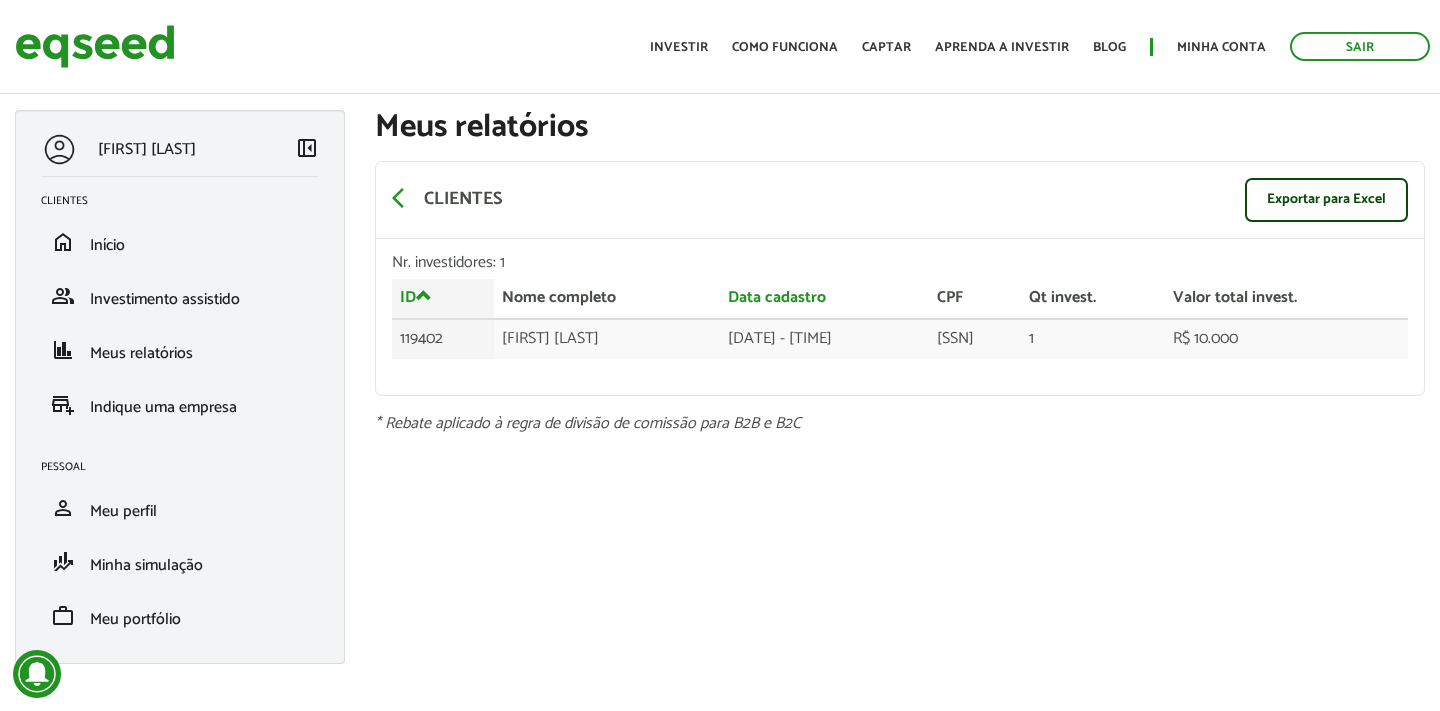 scroll, scrollTop: 0, scrollLeft: 0, axis: both 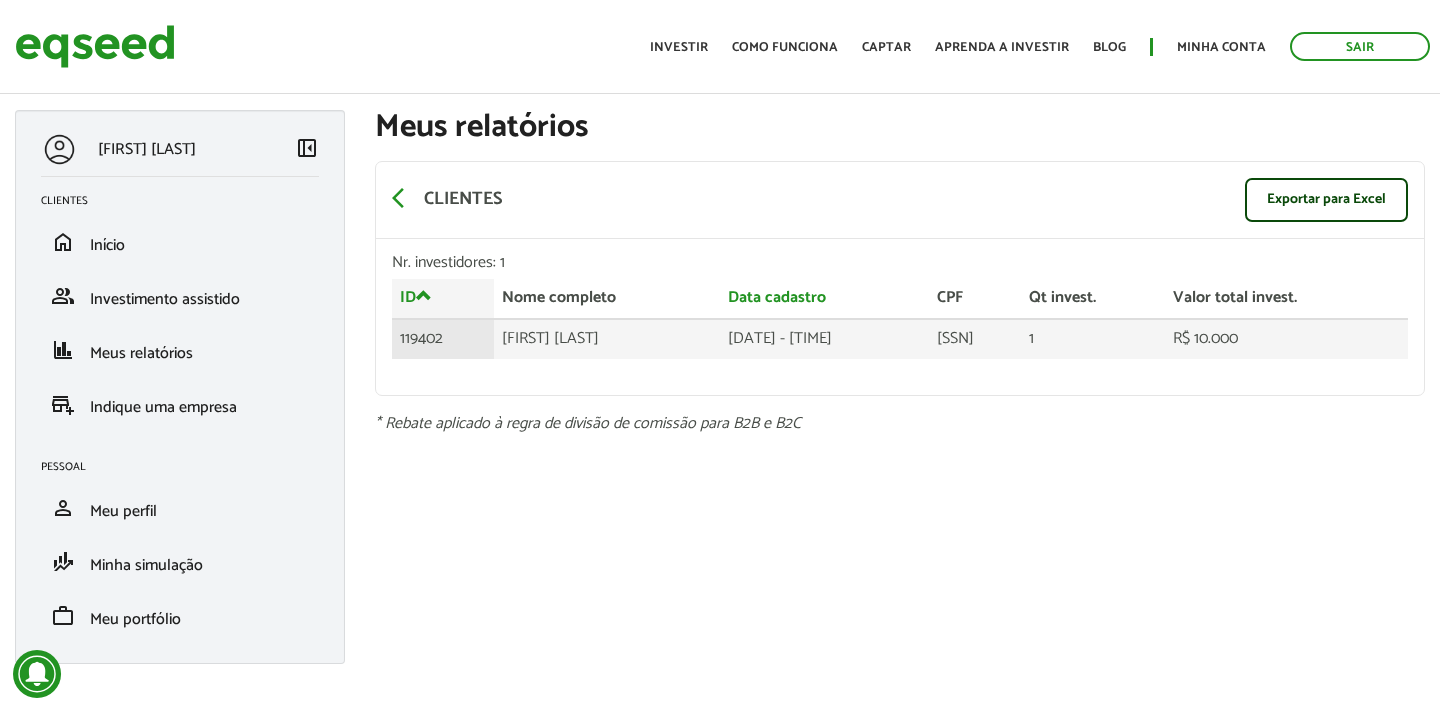 click on "[FIRST] [LAST]" at bounding box center [607, 339] 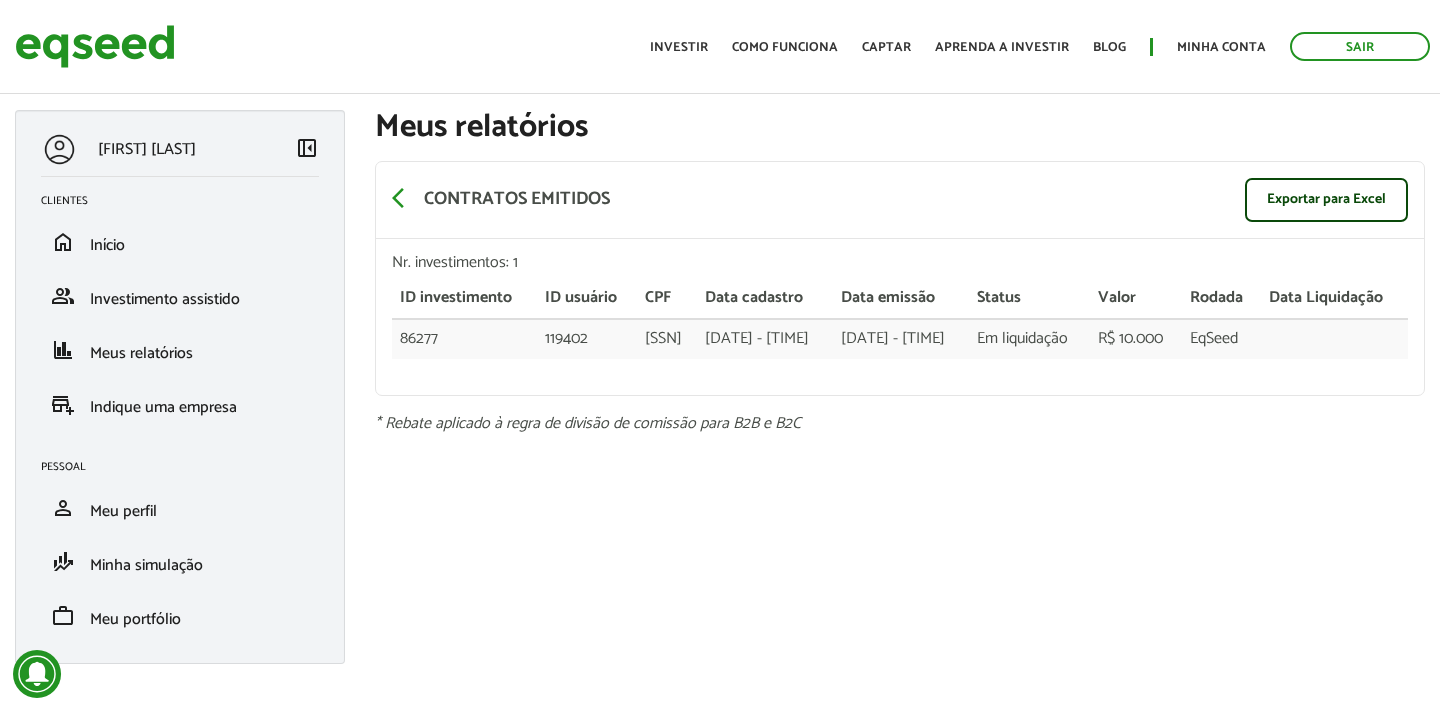 scroll, scrollTop: 0, scrollLeft: 0, axis: both 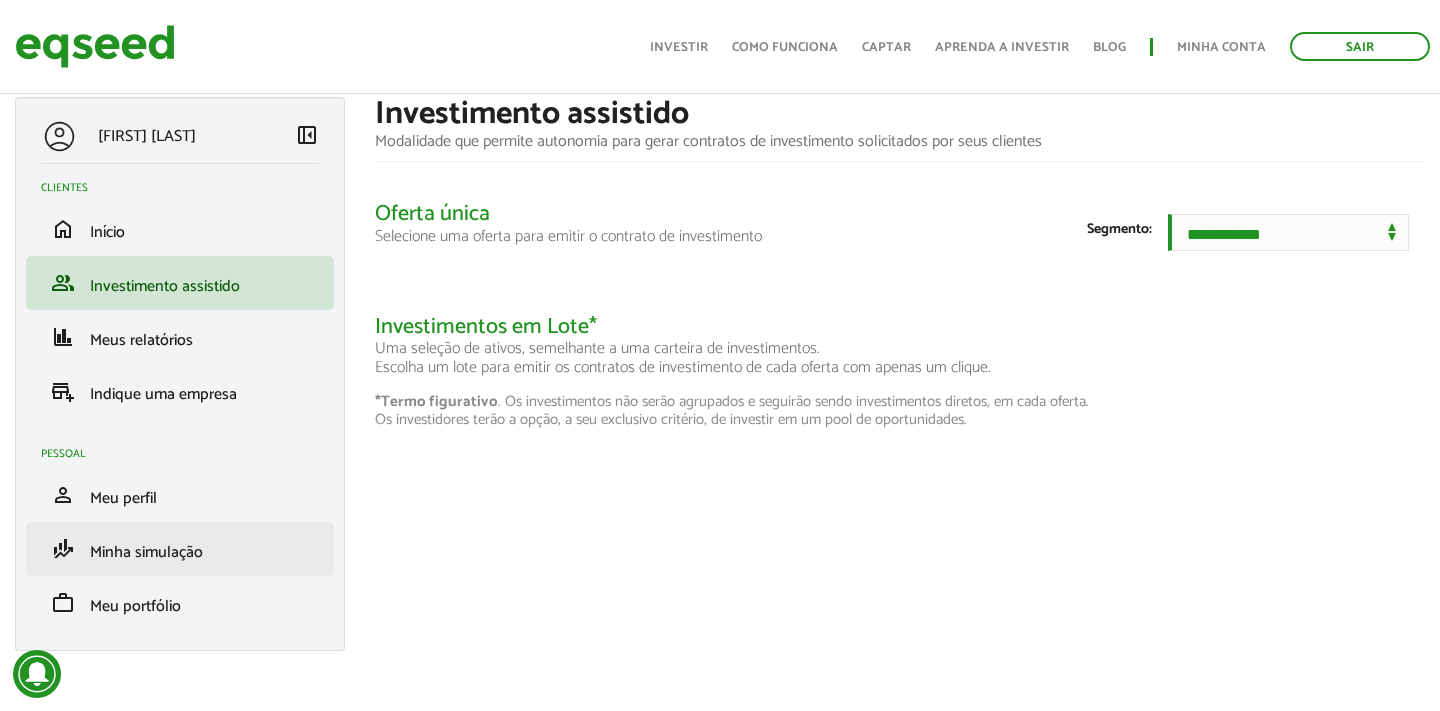 click on "Minha simulação" at bounding box center [146, 552] 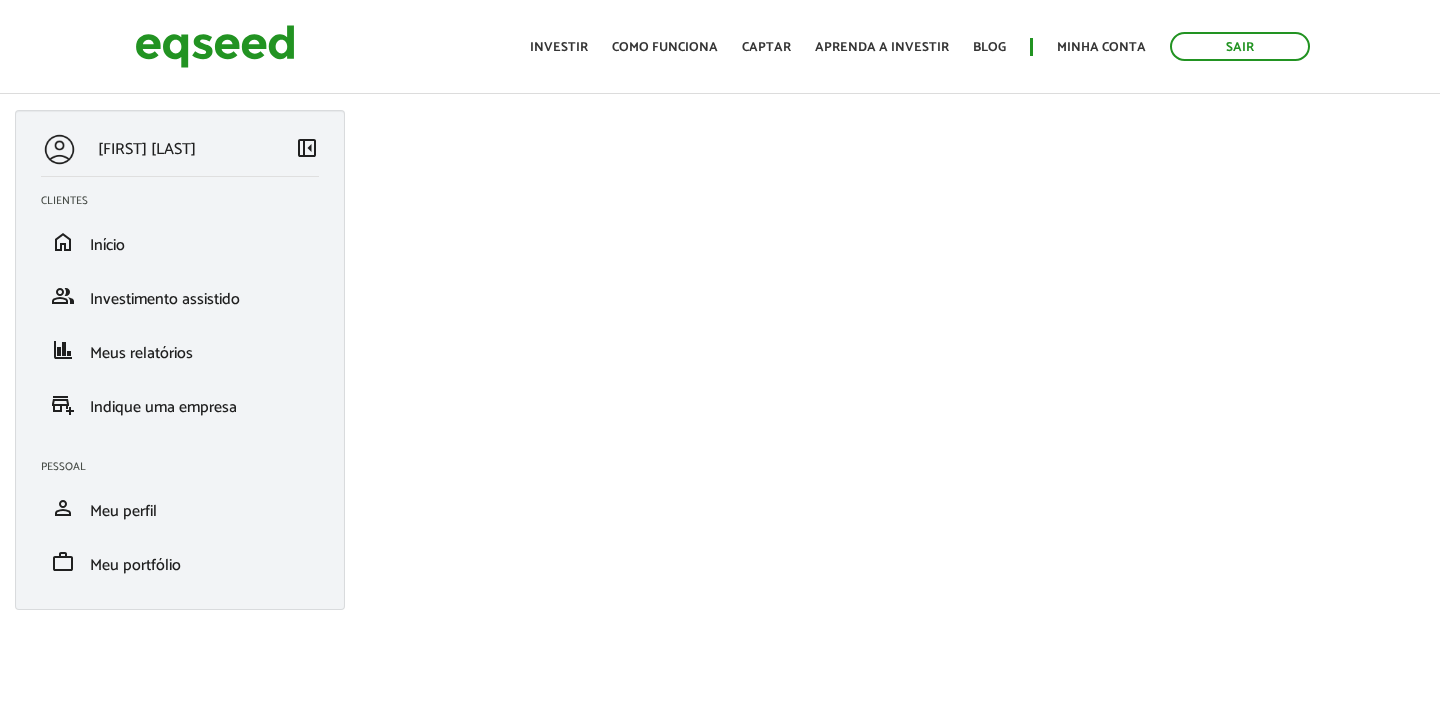 scroll, scrollTop: 0, scrollLeft: 0, axis: both 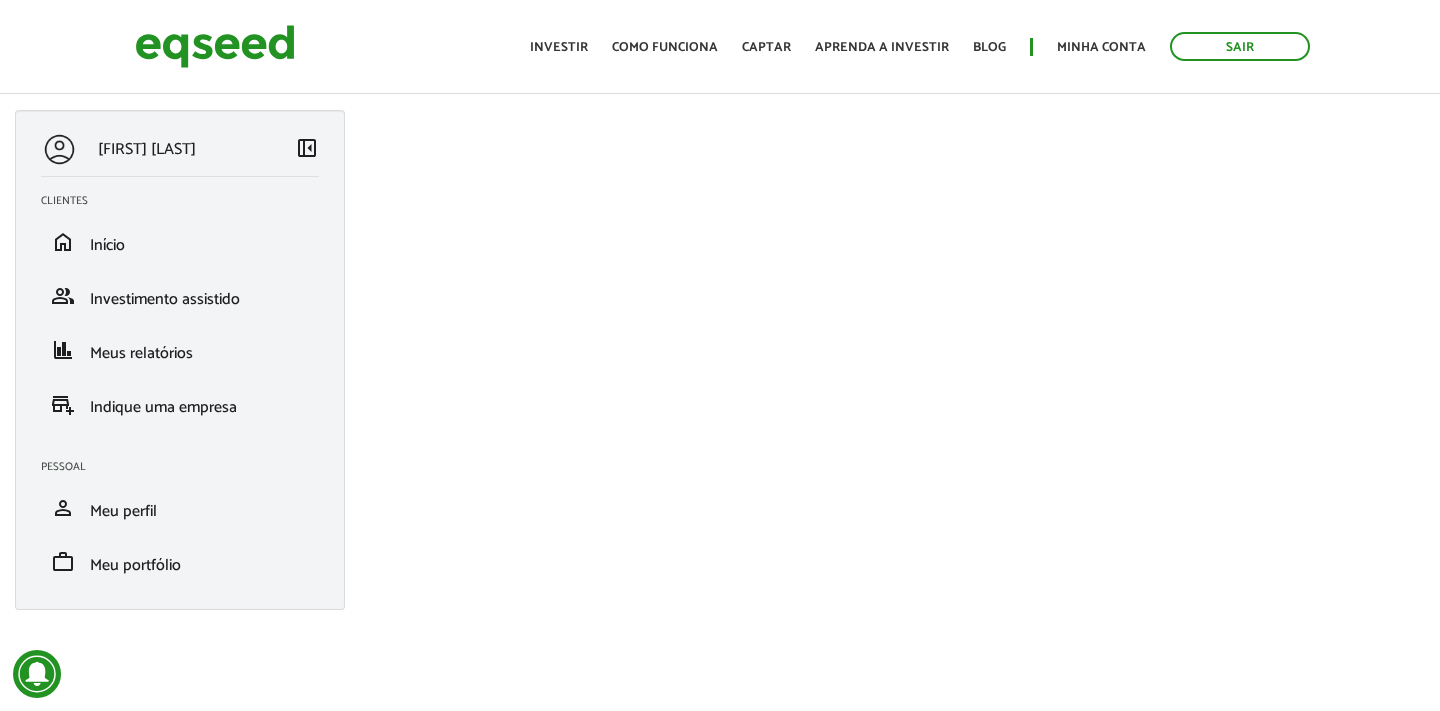 click at bounding box center (215, 46) 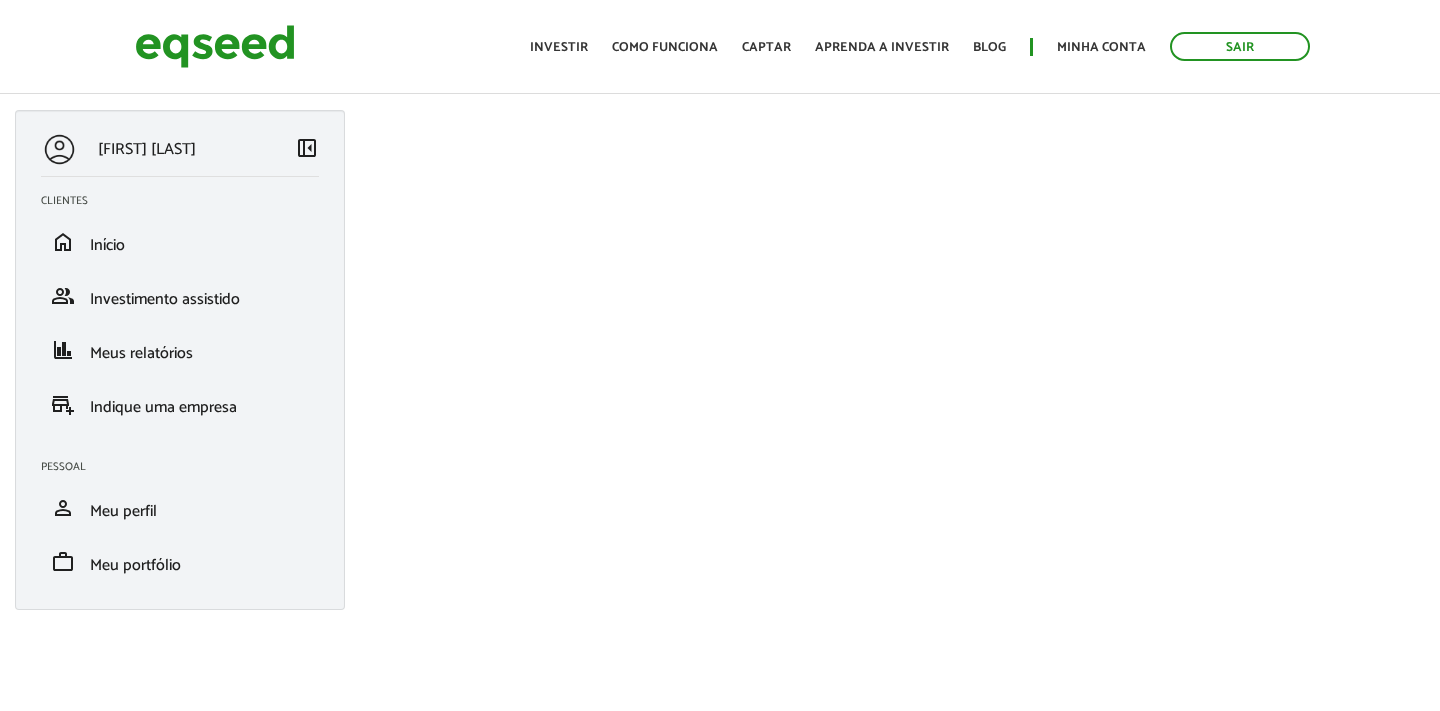 scroll, scrollTop: 0, scrollLeft: 0, axis: both 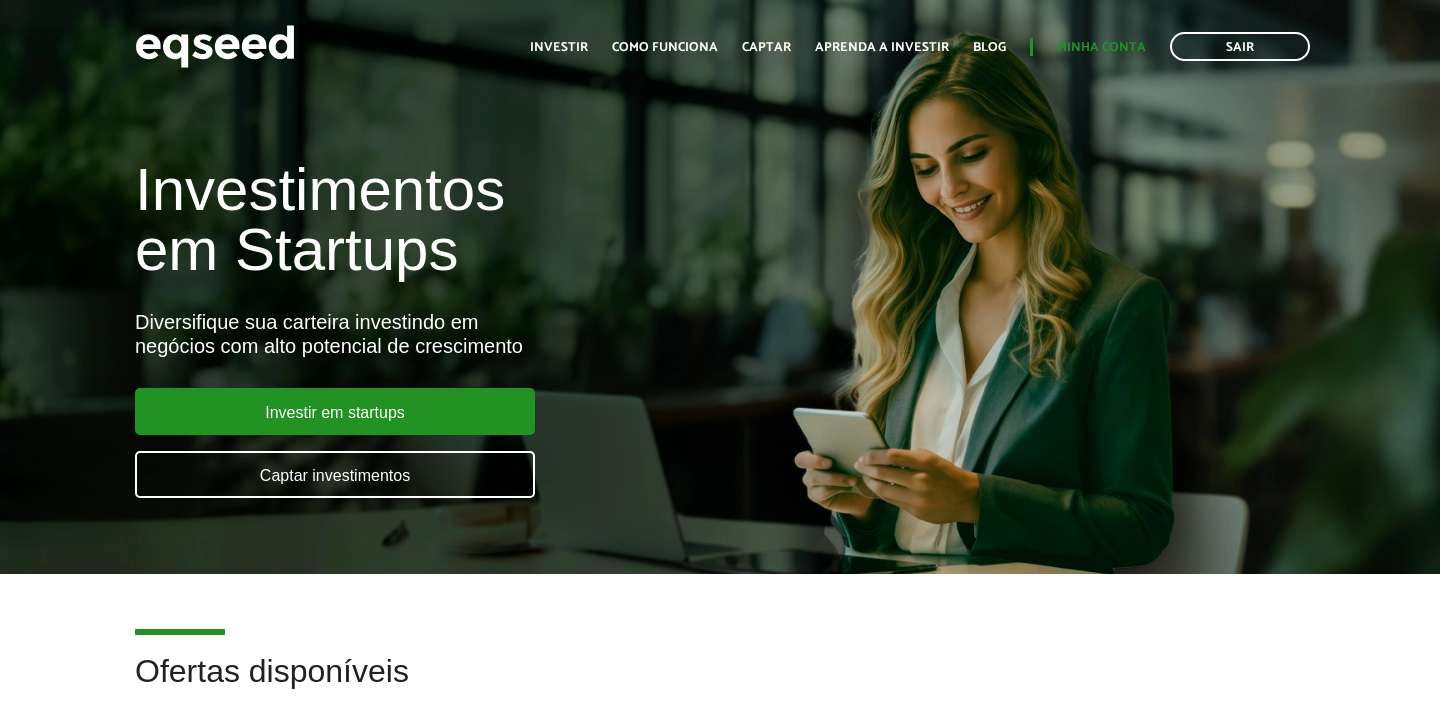 click on "Minha conta" at bounding box center (1101, 47) 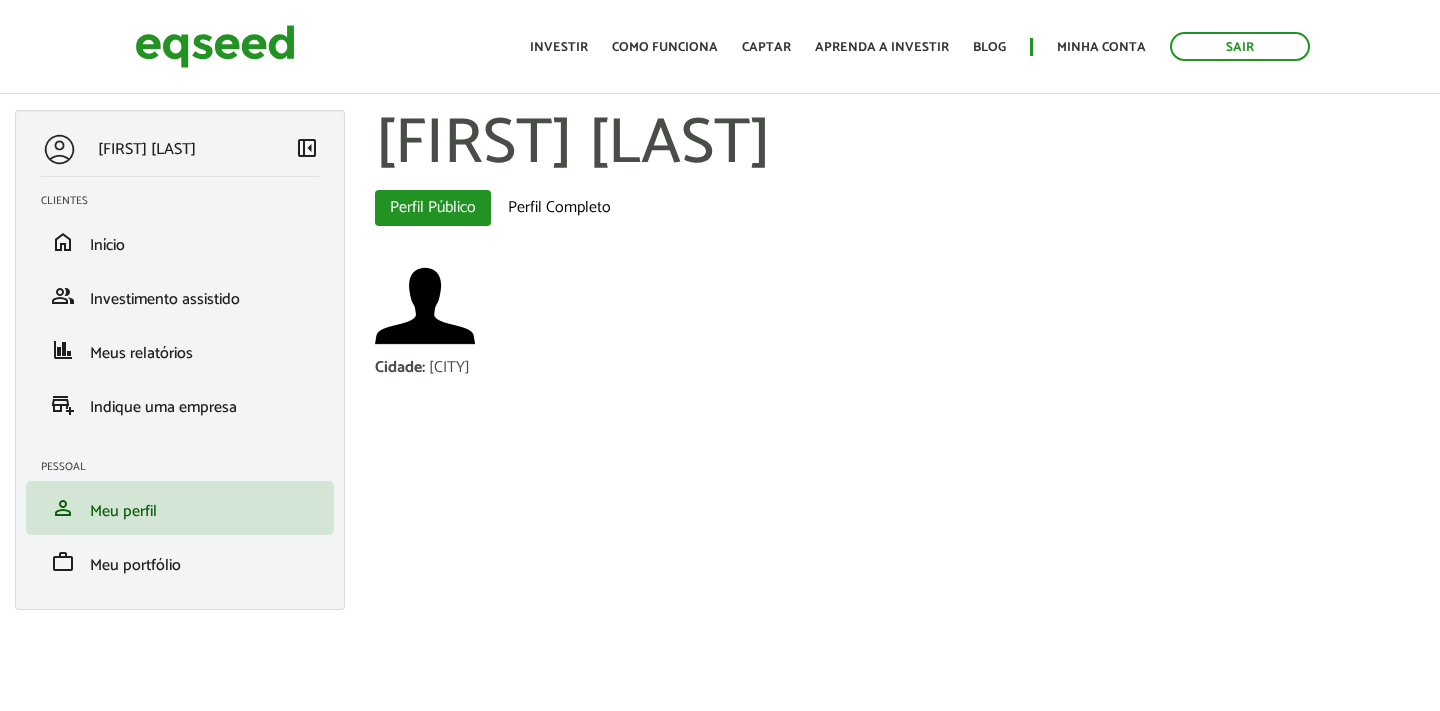 scroll, scrollTop: 0, scrollLeft: 0, axis: both 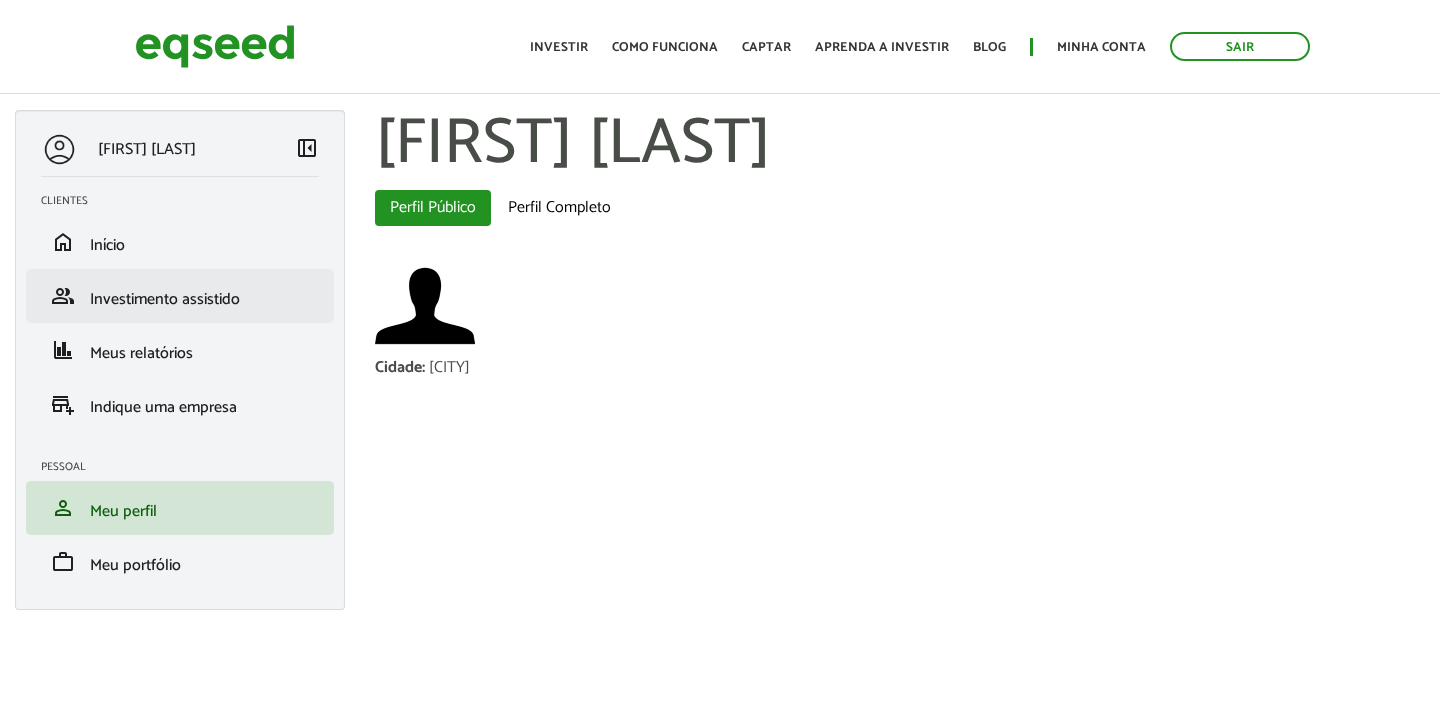 click on "Investimento assistido" at bounding box center (165, 299) 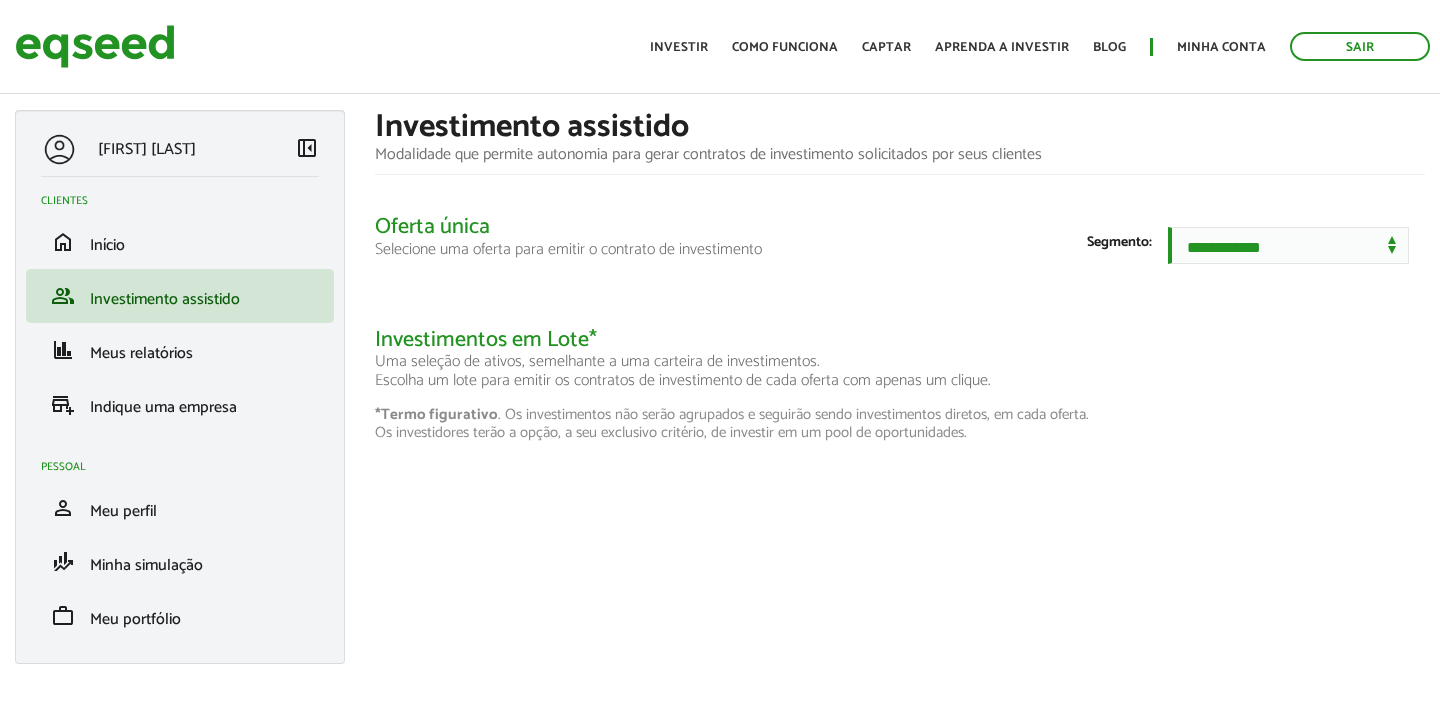 scroll, scrollTop: 0, scrollLeft: 0, axis: both 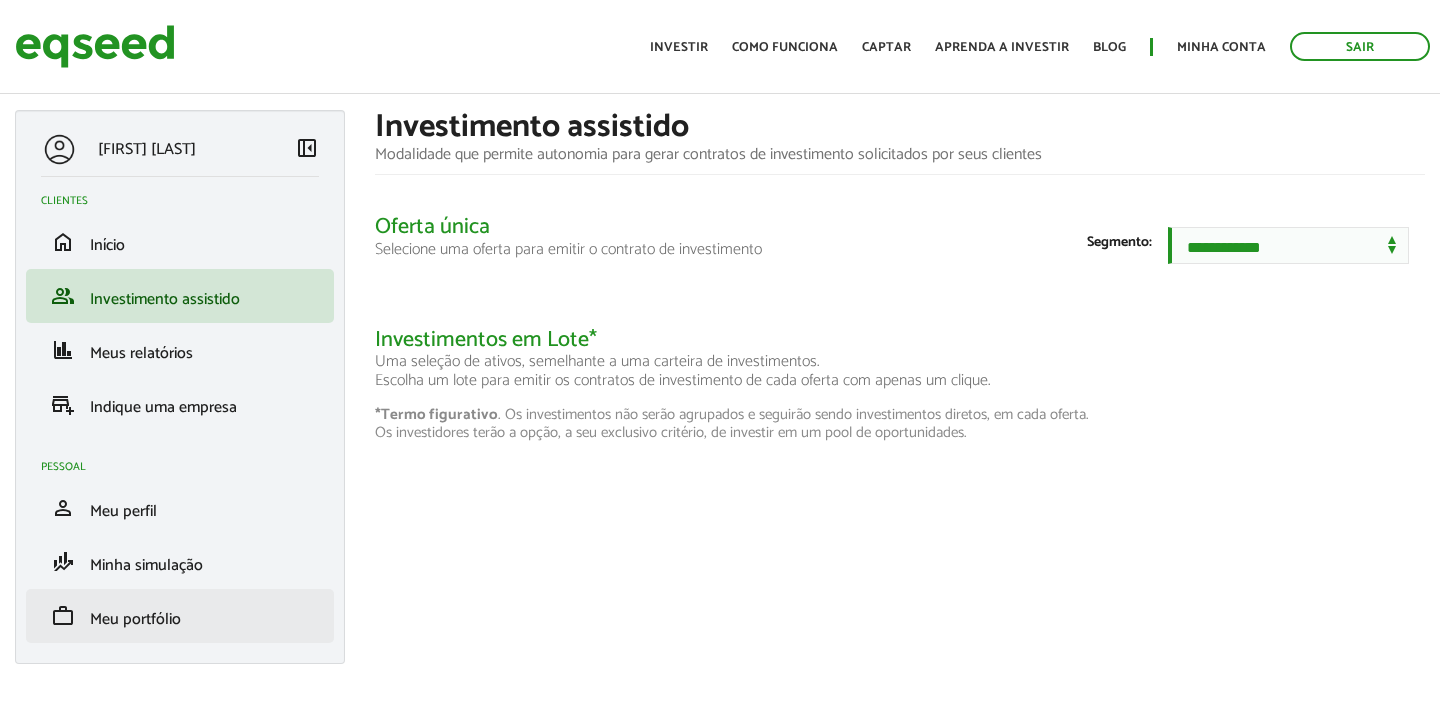 click on "Meu portfólio" at bounding box center [135, 619] 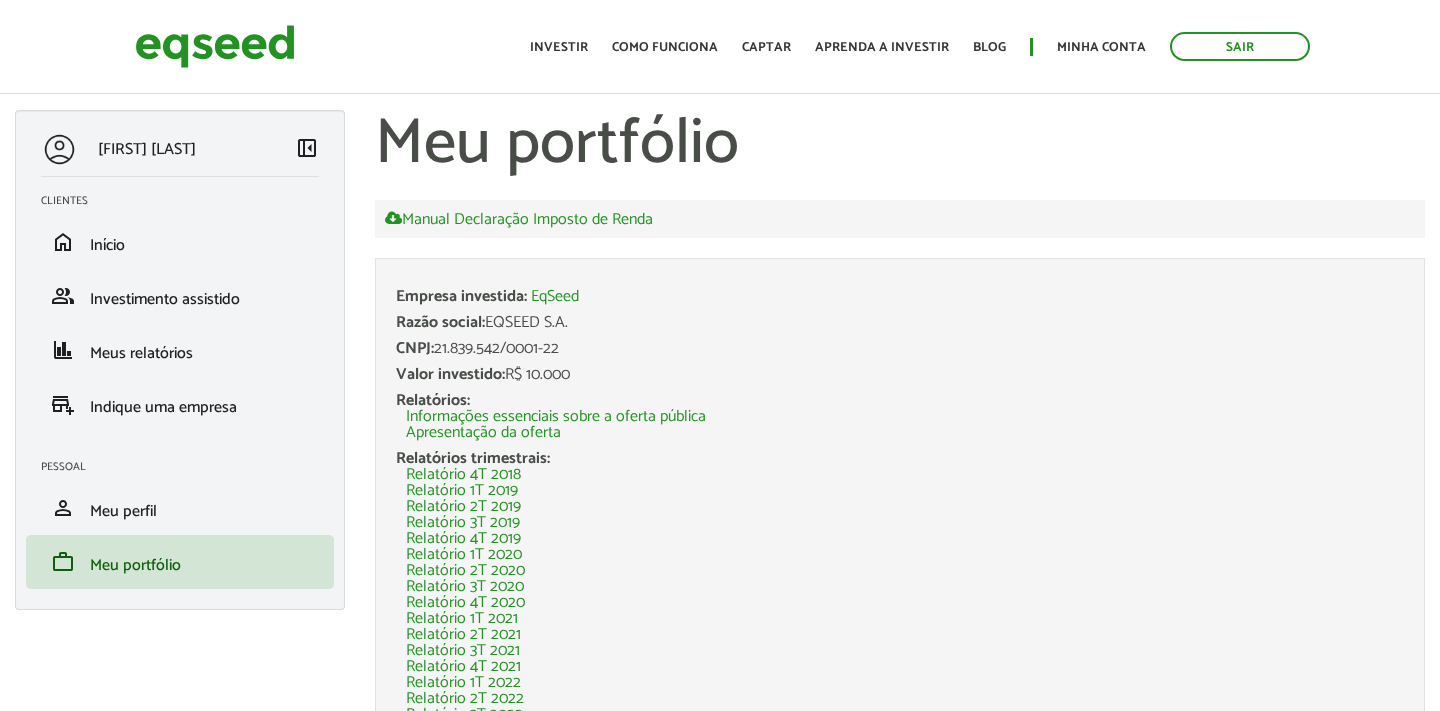 scroll, scrollTop: 0, scrollLeft: 0, axis: both 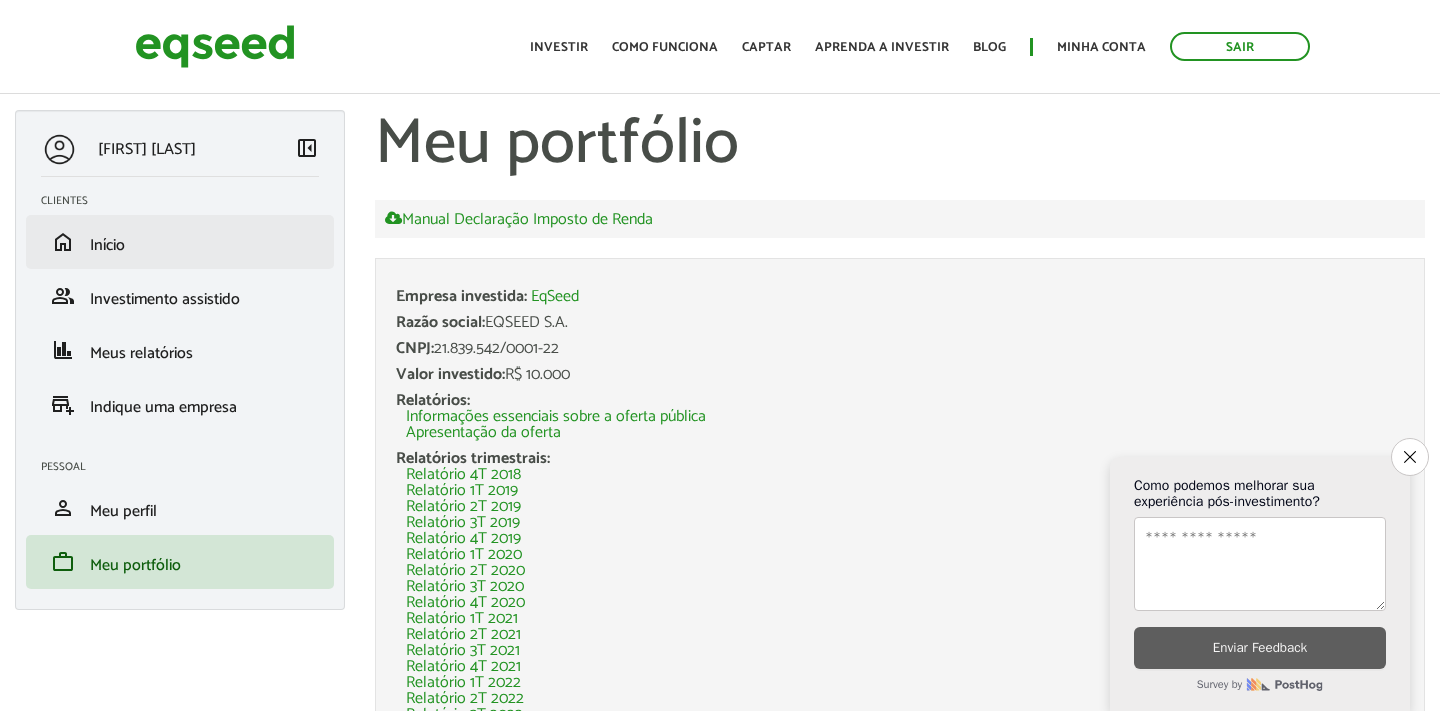 click on "Início" at bounding box center [107, 245] 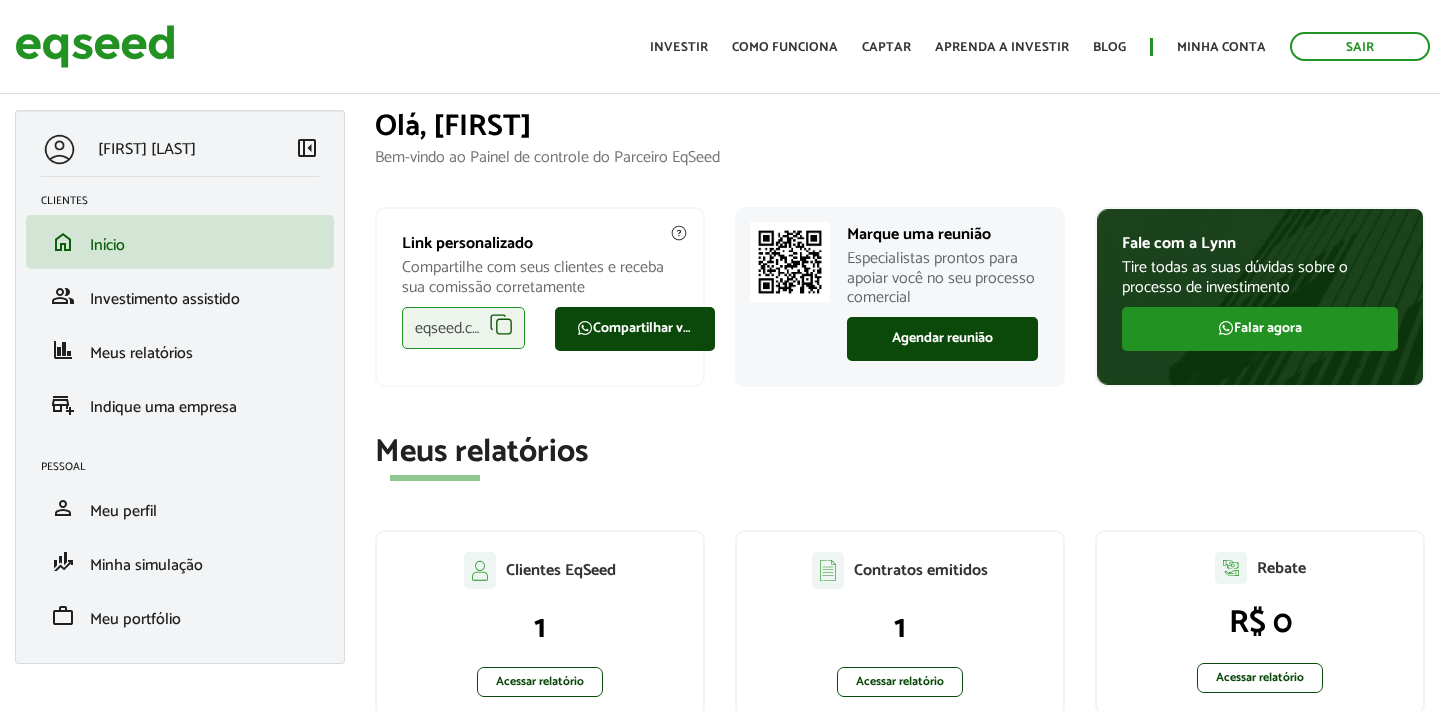 scroll, scrollTop: 0, scrollLeft: 0, axis: both 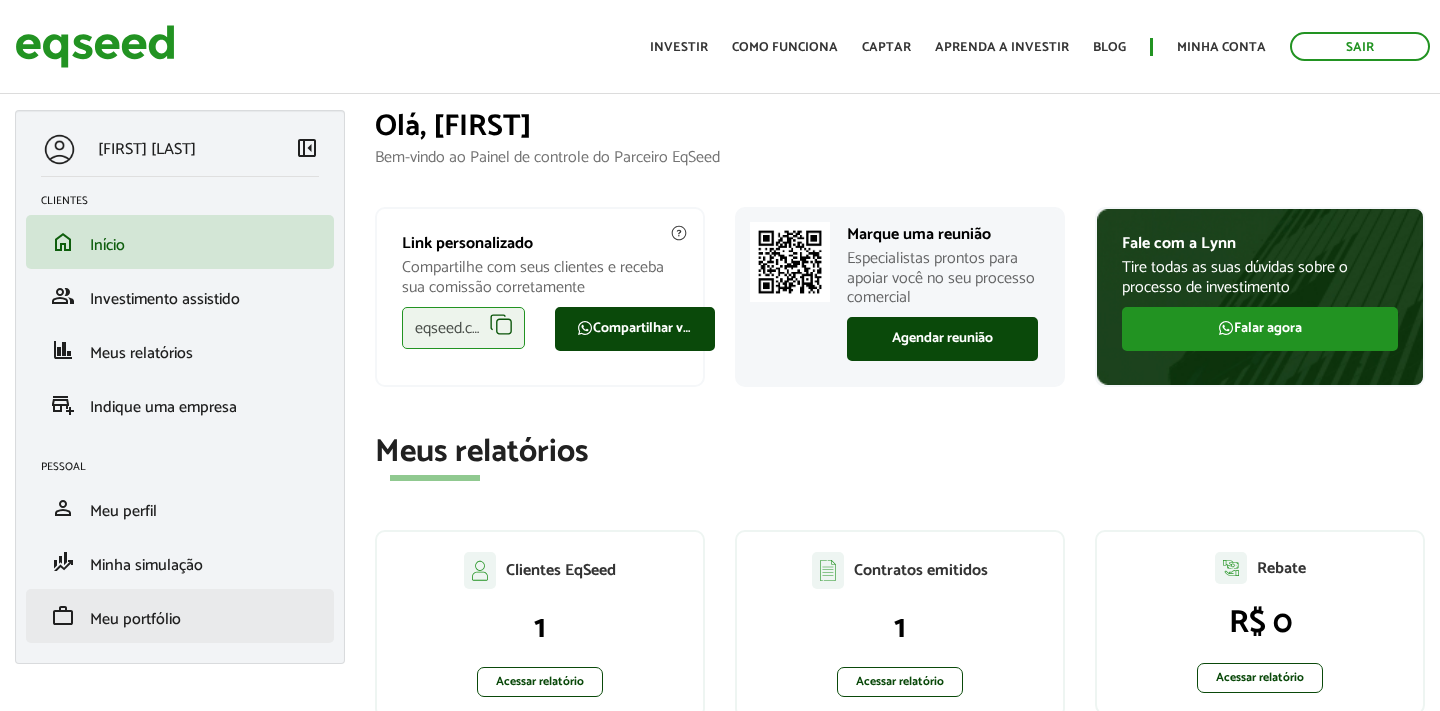 click on "Meu portfólio" at bounding box center [135, 619] 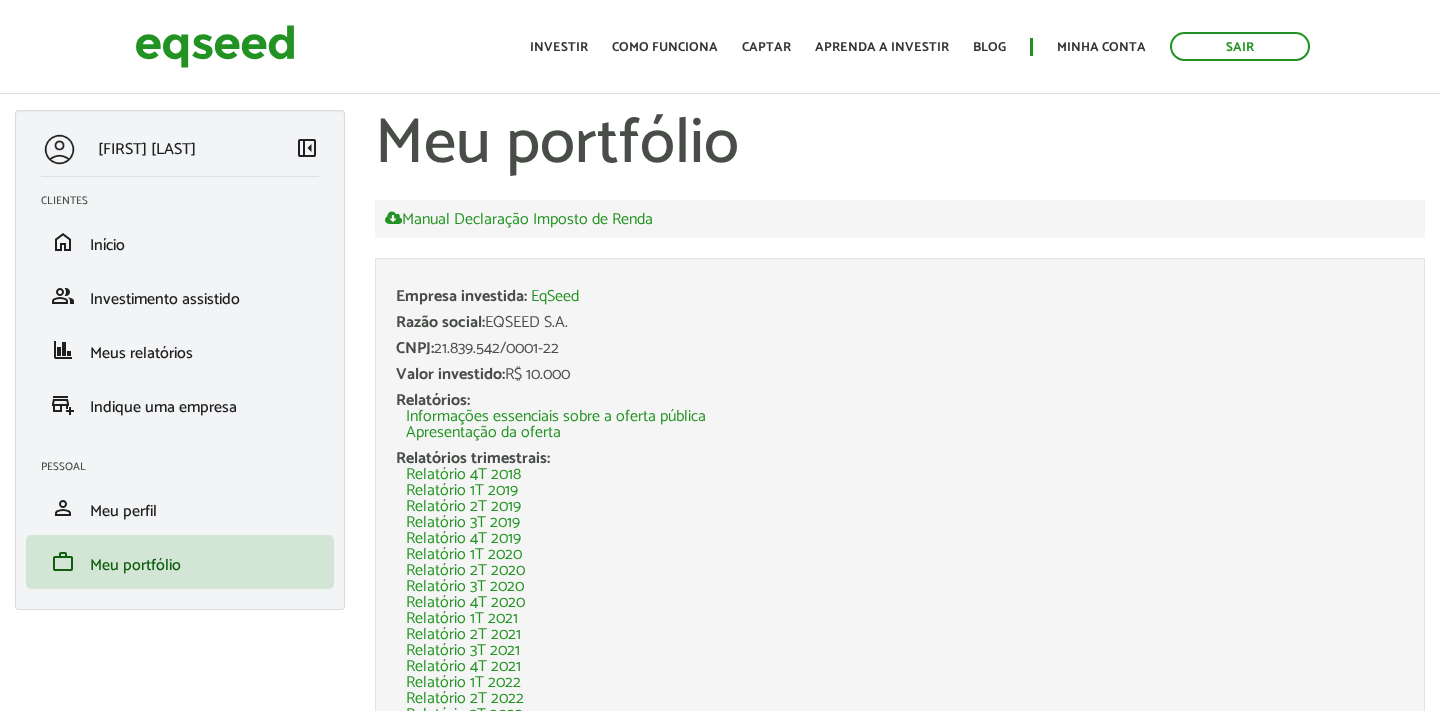 scroll, scrollTop: 0, scrollLeft: 0, axis: both 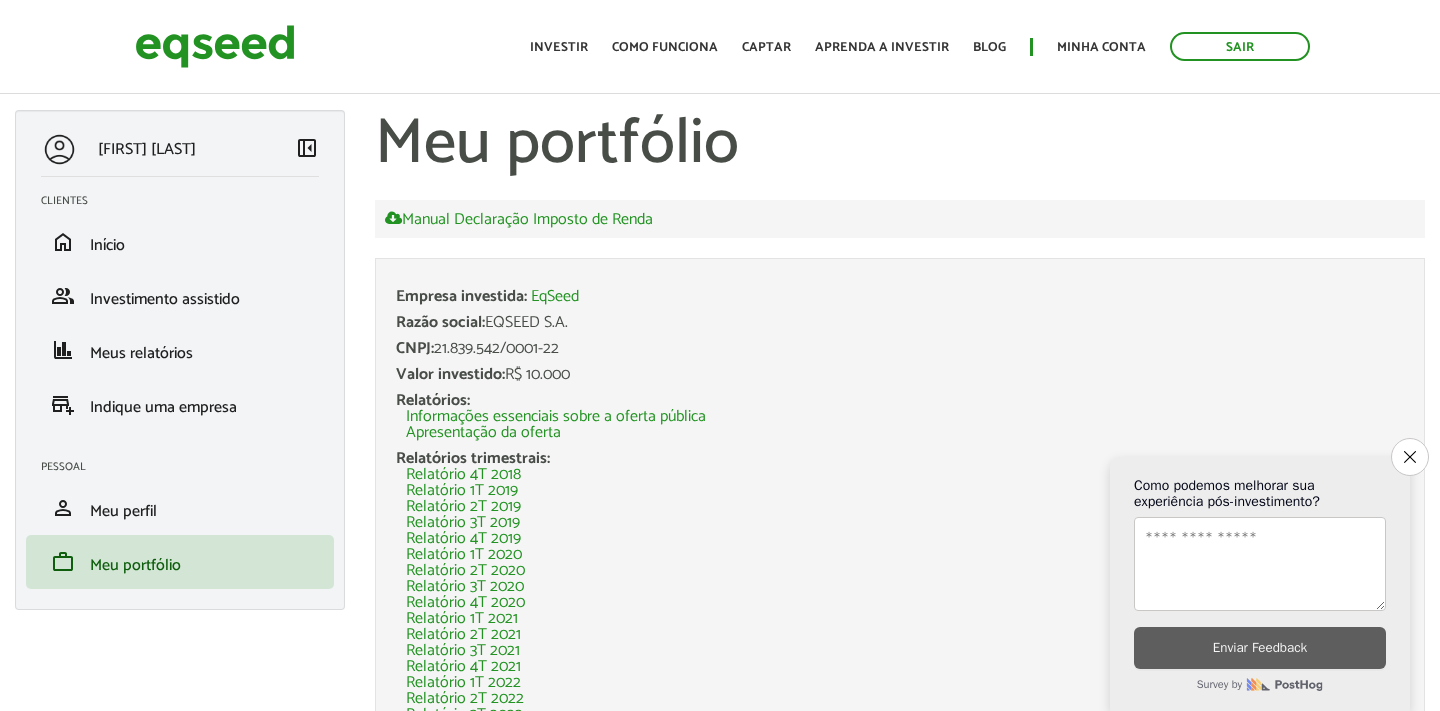 click on "EqSeed" at bounding box center (555, 297) 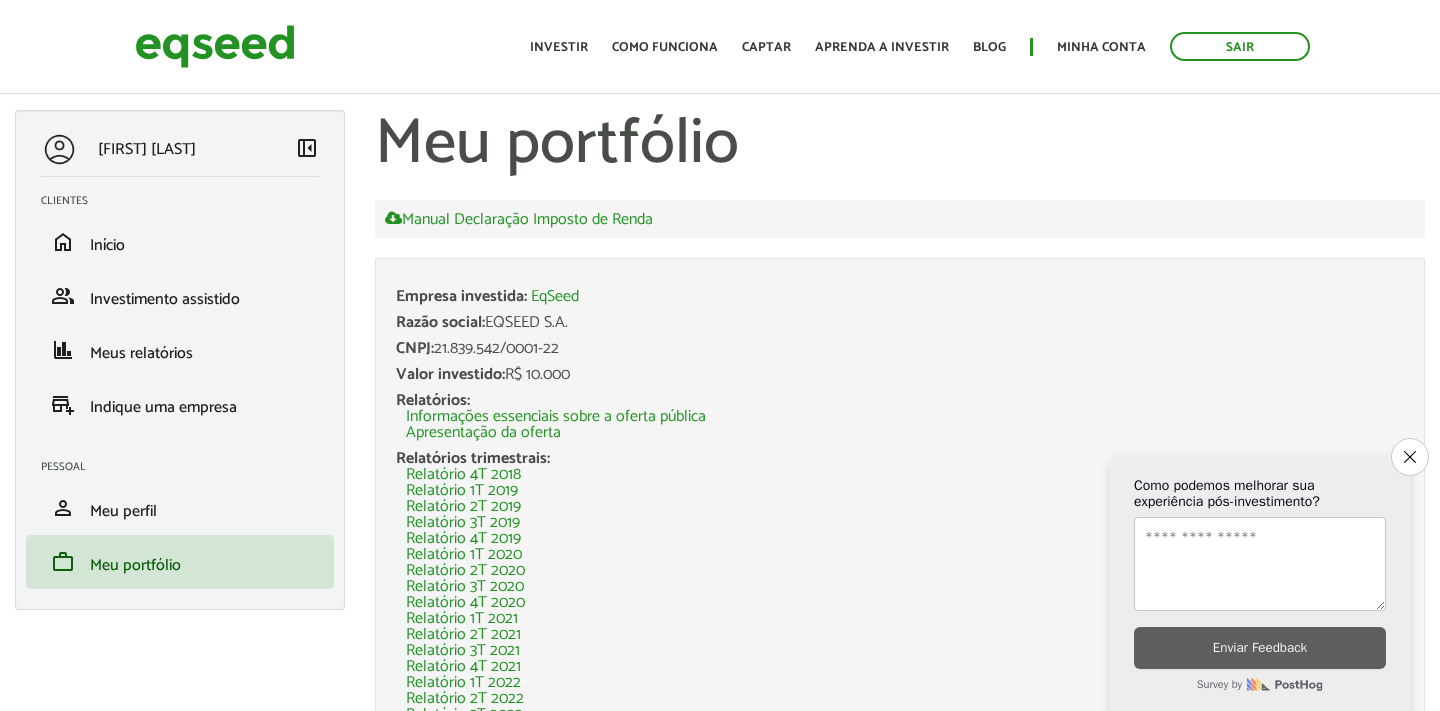 scroll, scrollTop: 0, scrollLeft: 0, axis: both 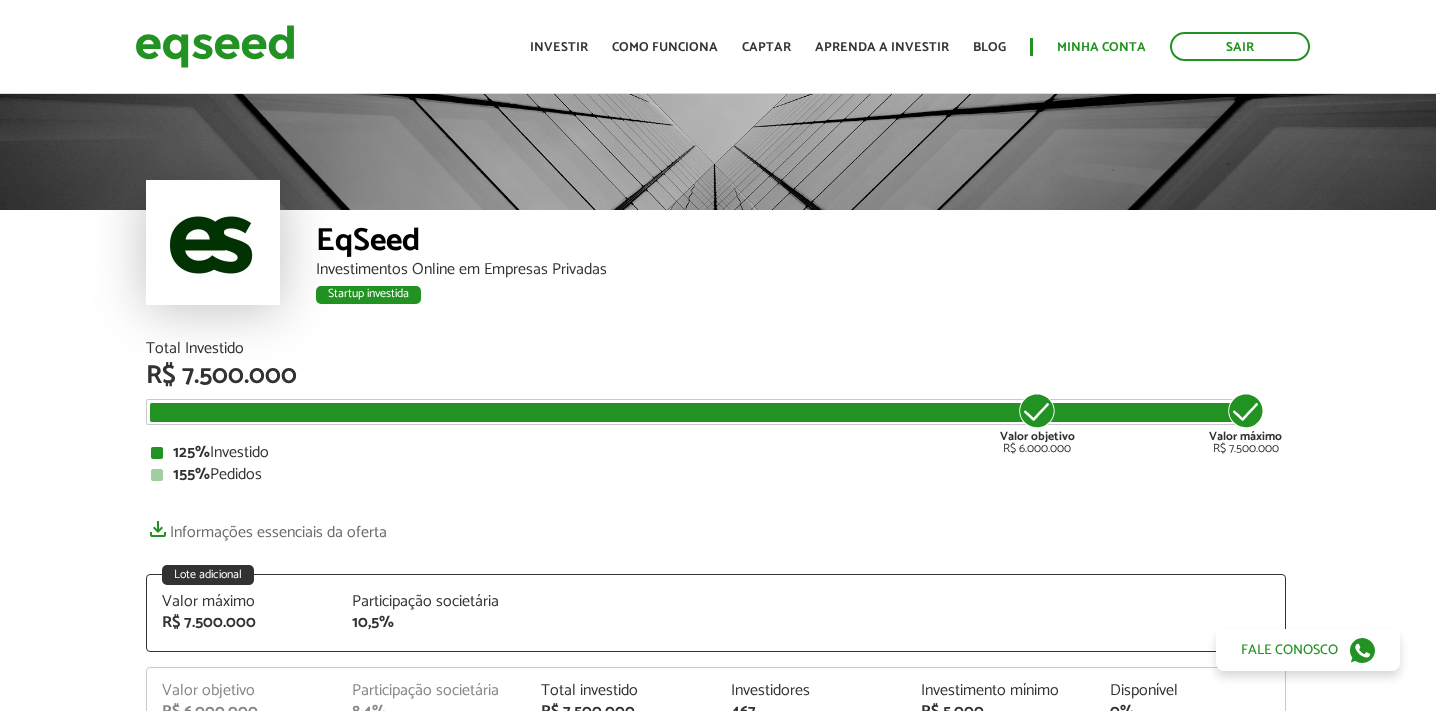 click on "Minha conta" at bounding box center (1101, 47) 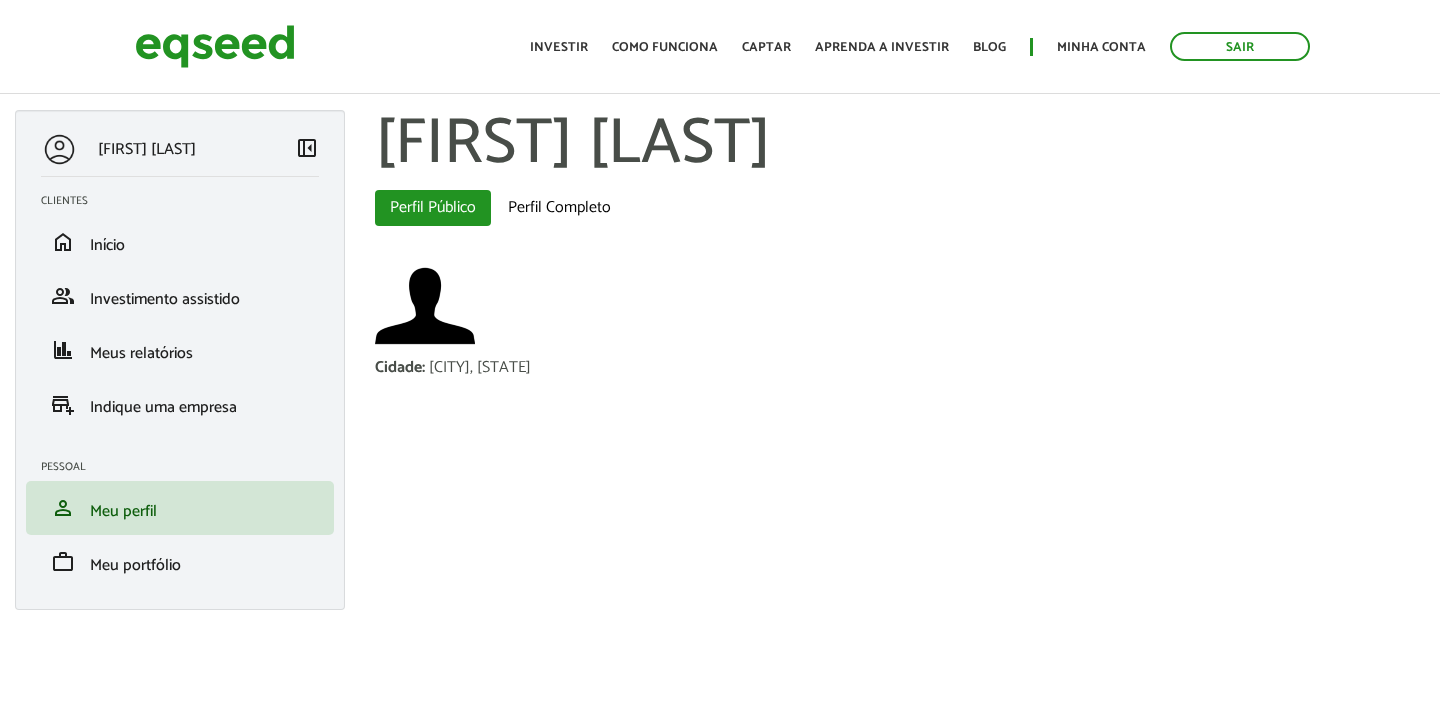 scroll, scrollTop: 0, scrollLeft: 0, axis: both 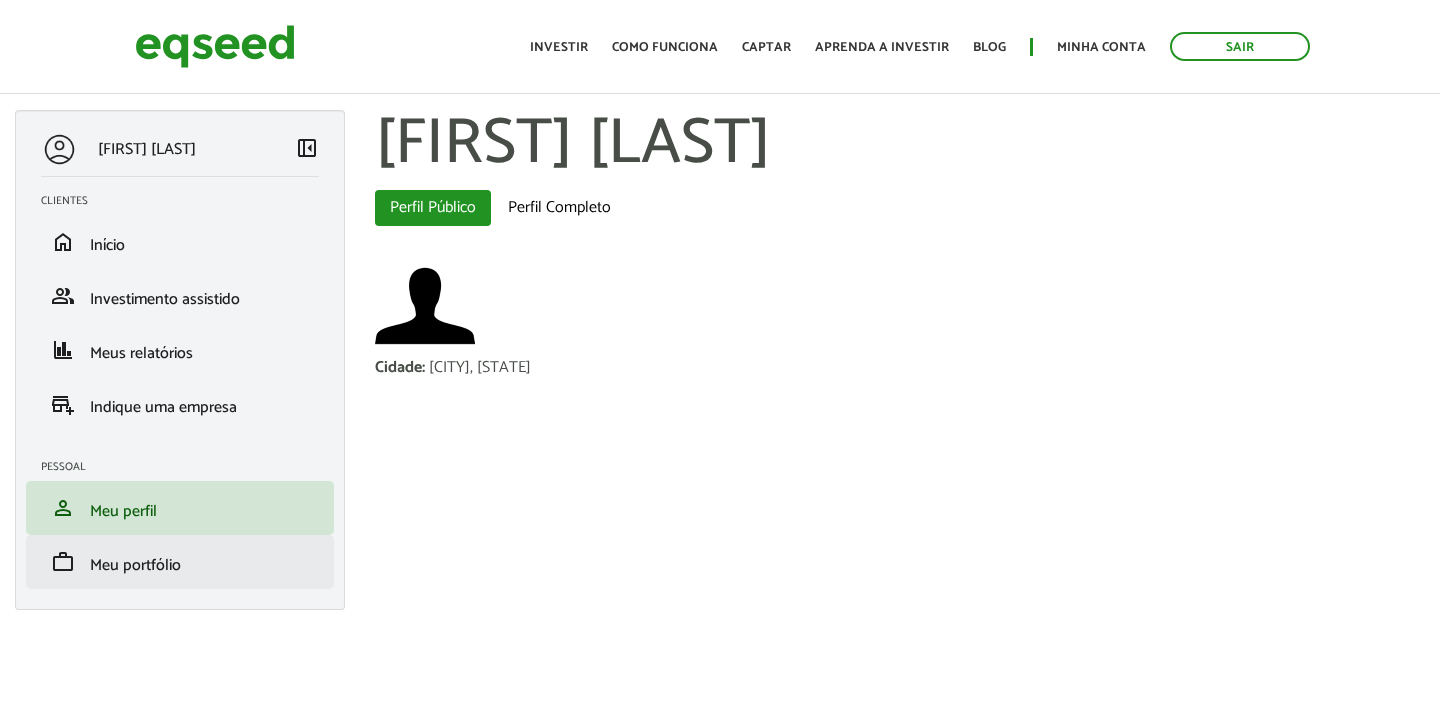 click on "Meu portfólio" at bounding box center (135, 565) 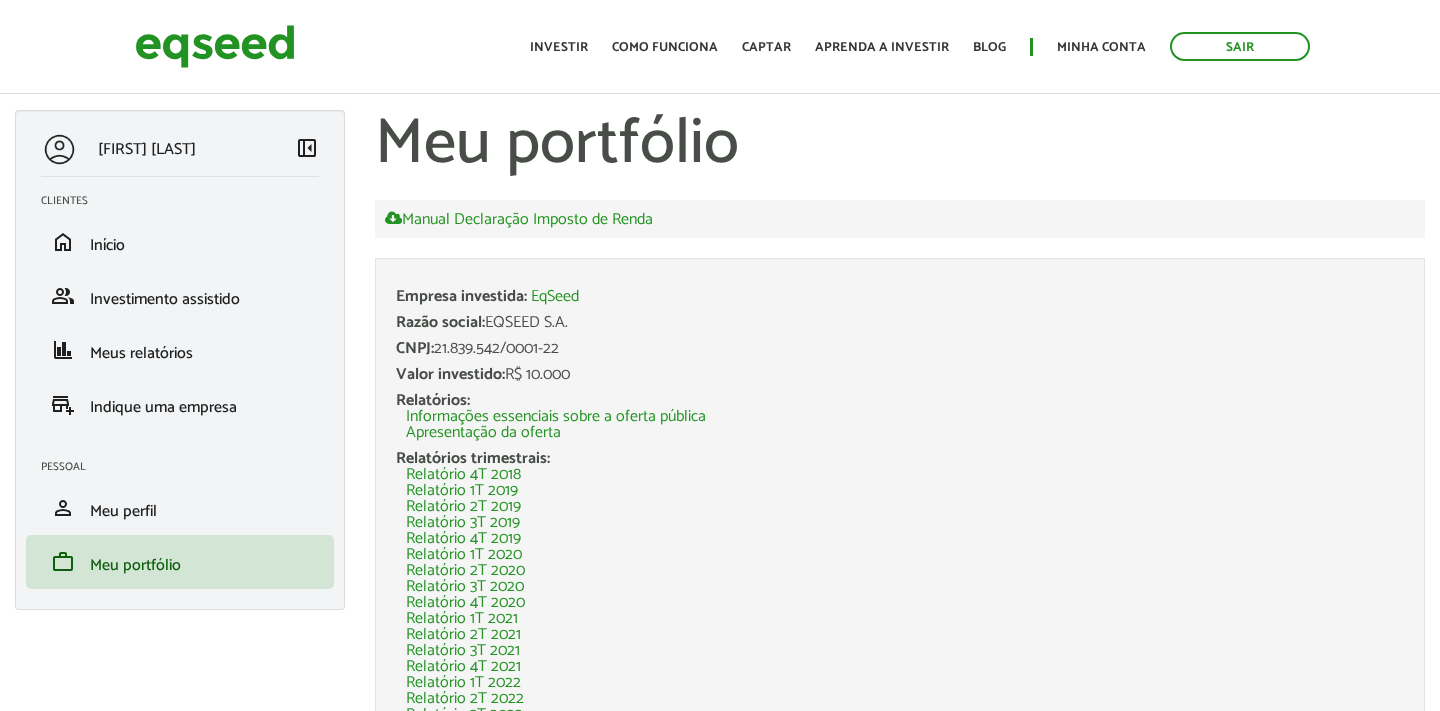 scroll, scrollTop: 0, scrollLeft: 0, axis: both 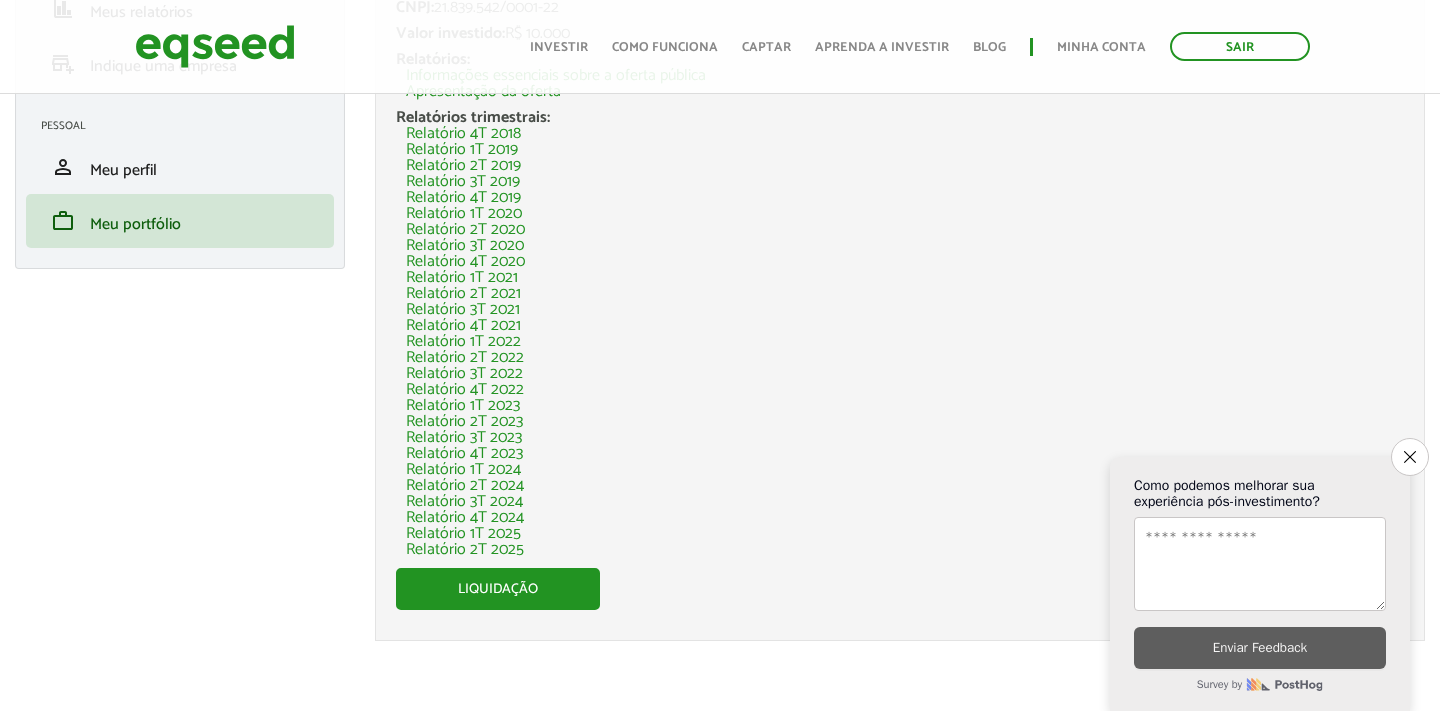 click on "Relatório 2T 2025" at bounding box center [465, 550] 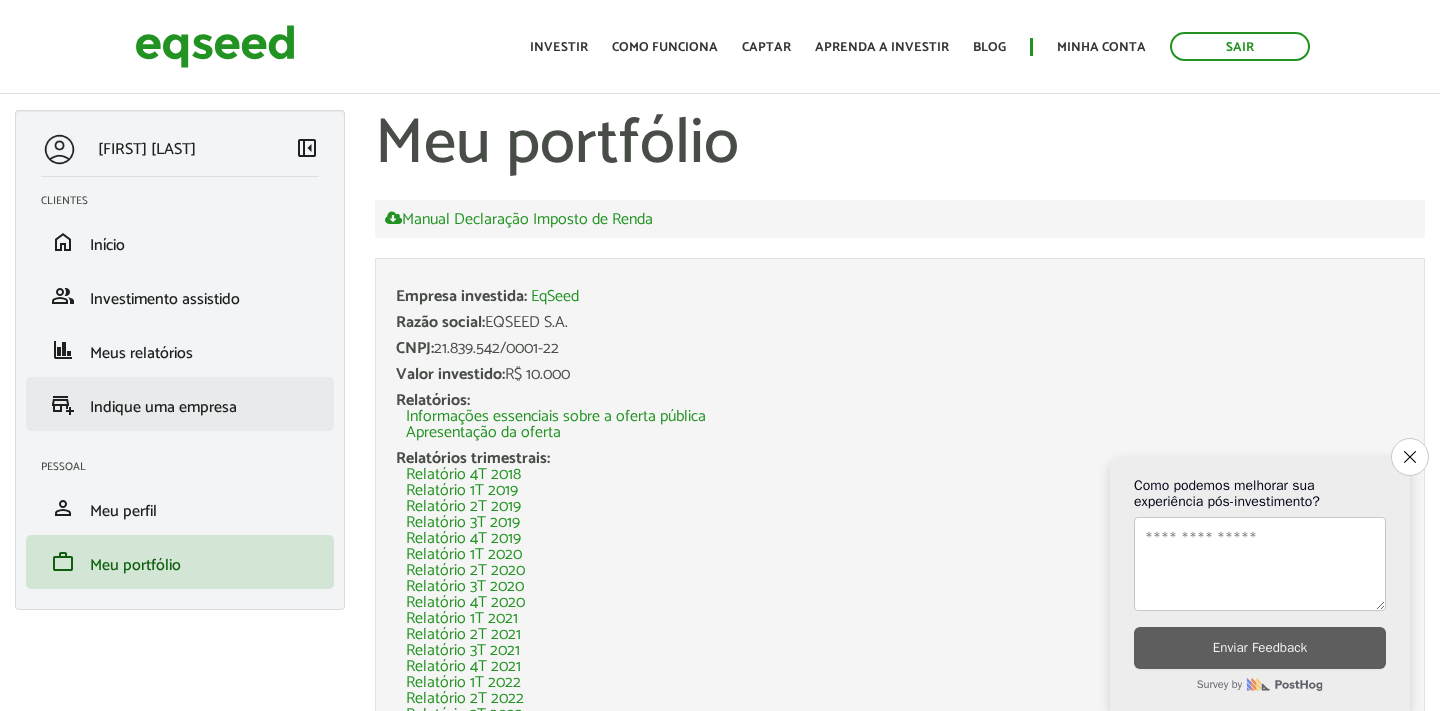 scroll, scrollTop: 0, scrollLeft: 0, axis: both 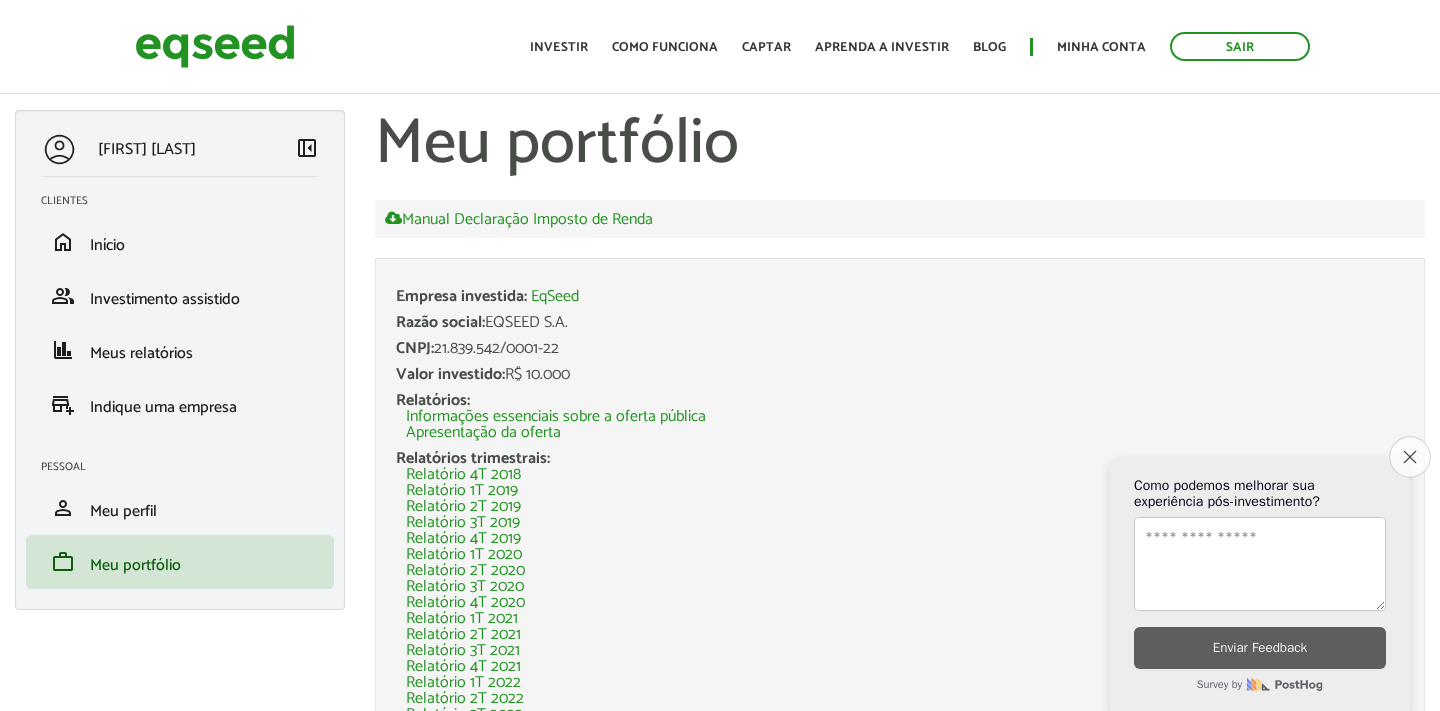 click on "Close survey" 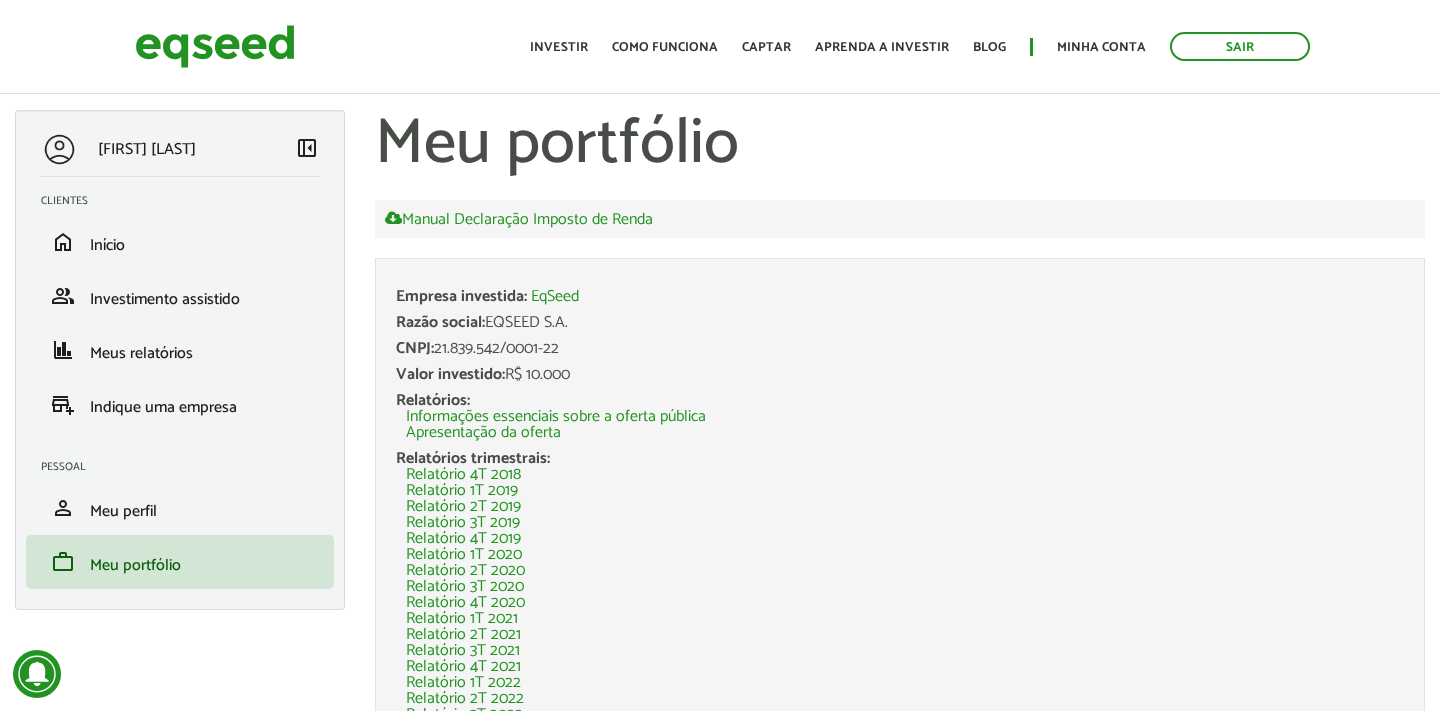 scroll, scrollTop: 0, scrollLeft: 0, axis: both 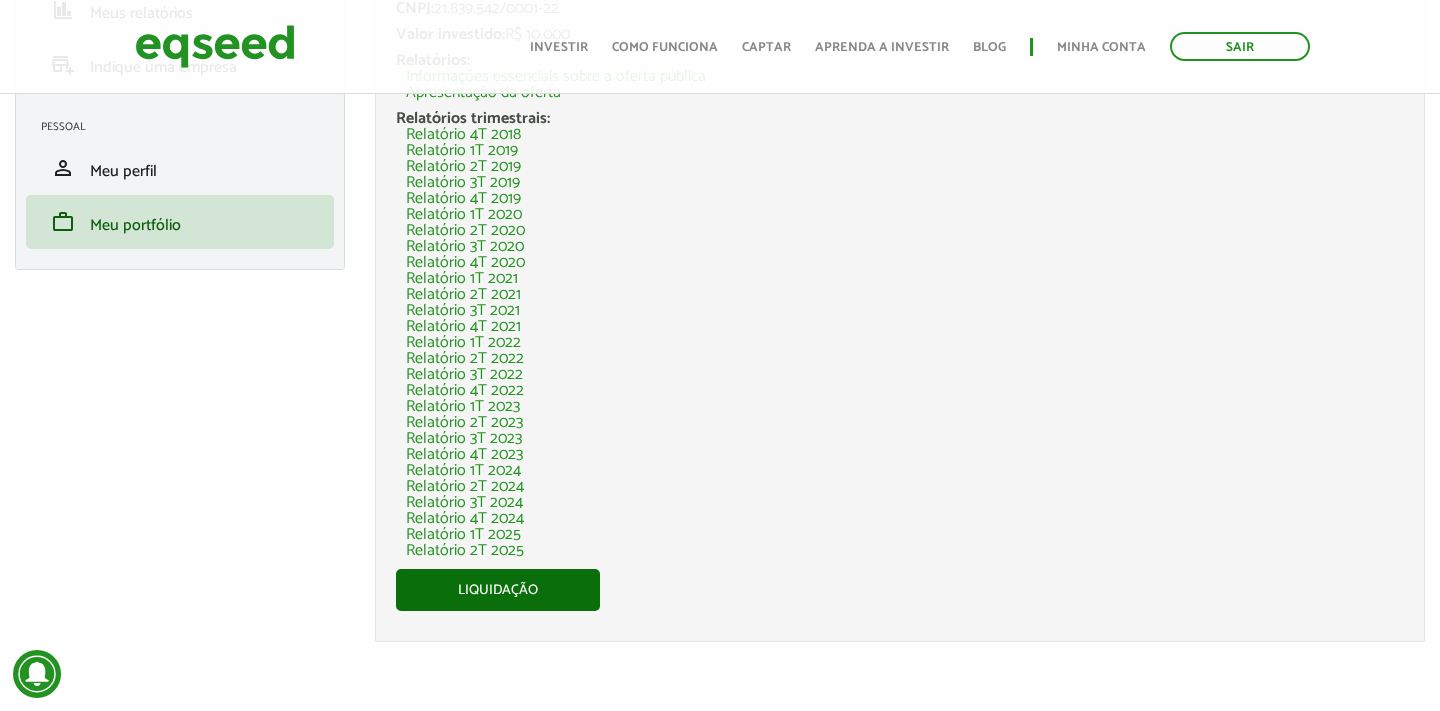 click on "Liquidação" at bounding box center (498, 590) 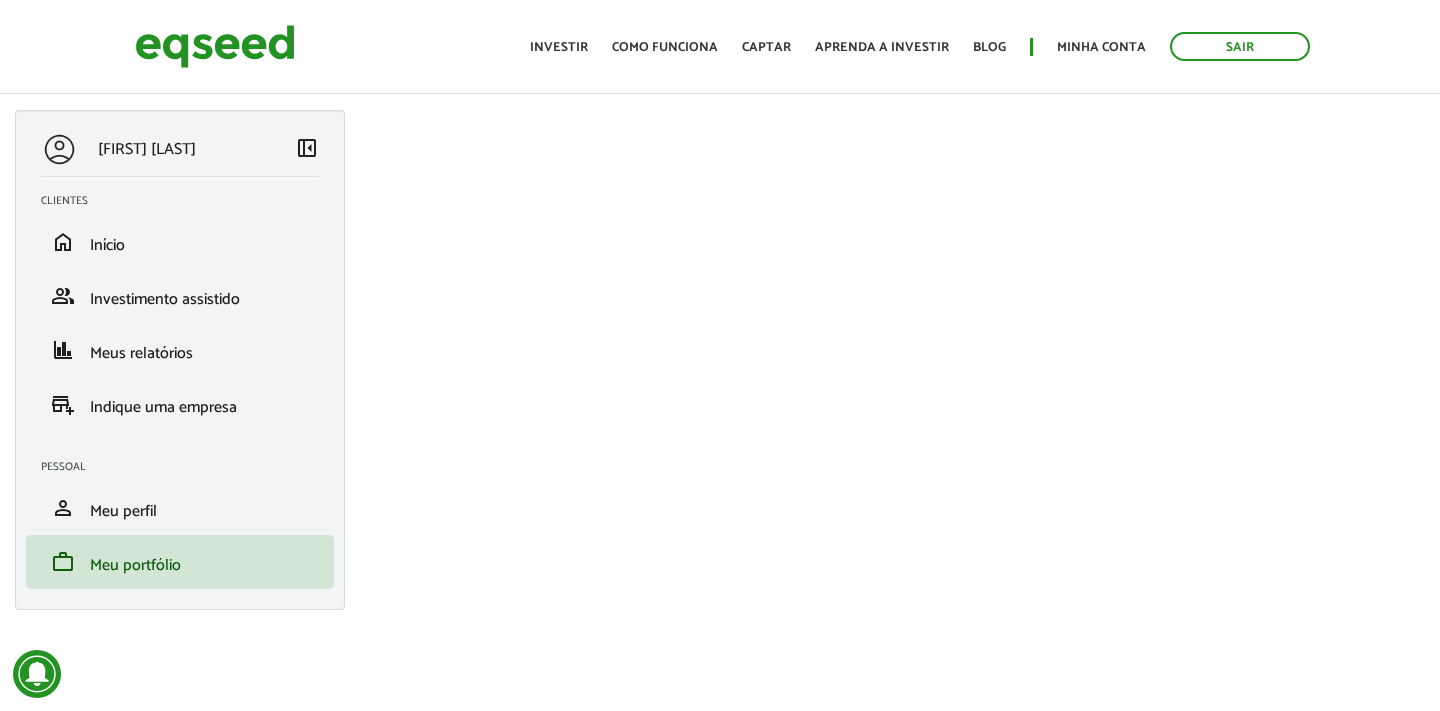 scroll, scrollTop: 0, scrollLeft: 0, axis: both 